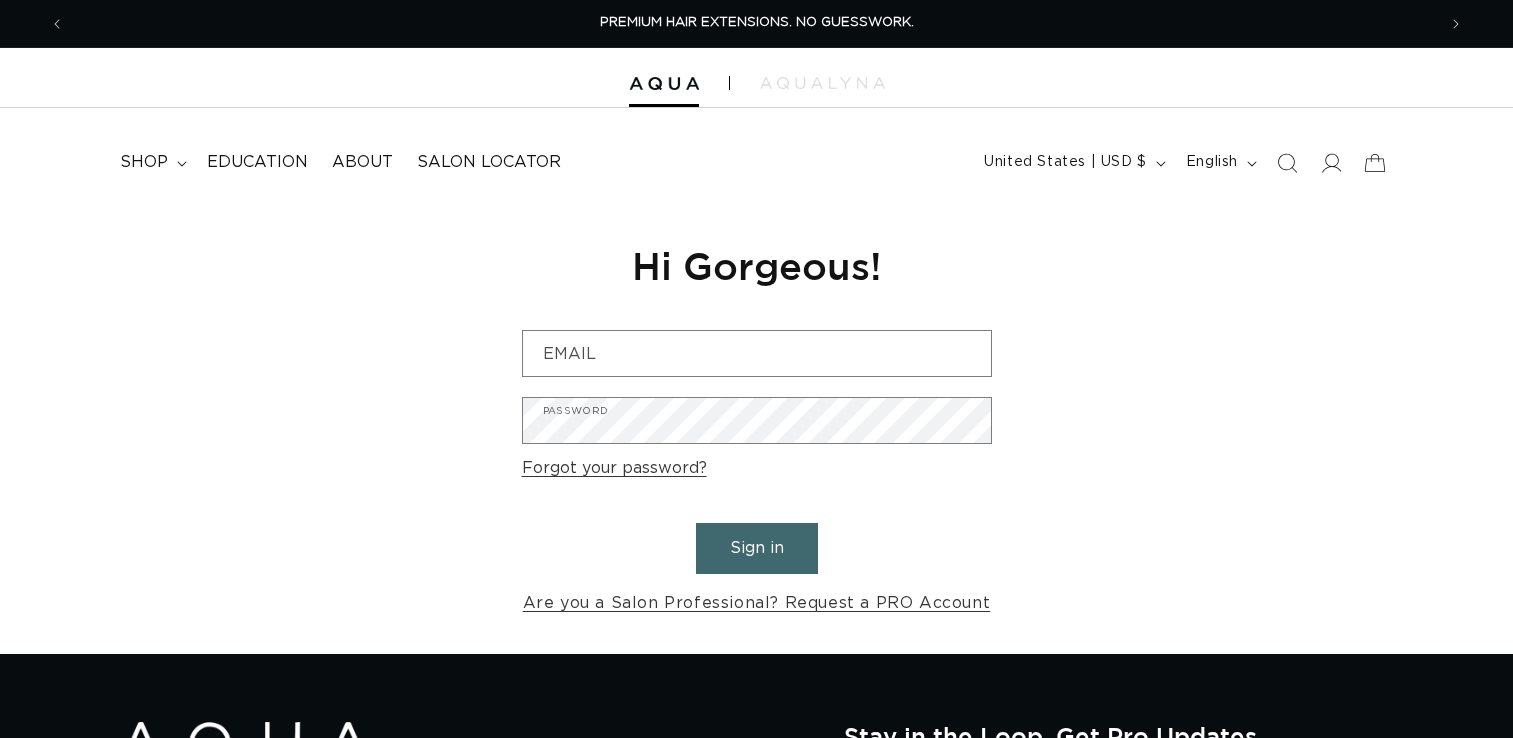 scroll, scrollTop: 0, scrollLeft: 0, axis: both 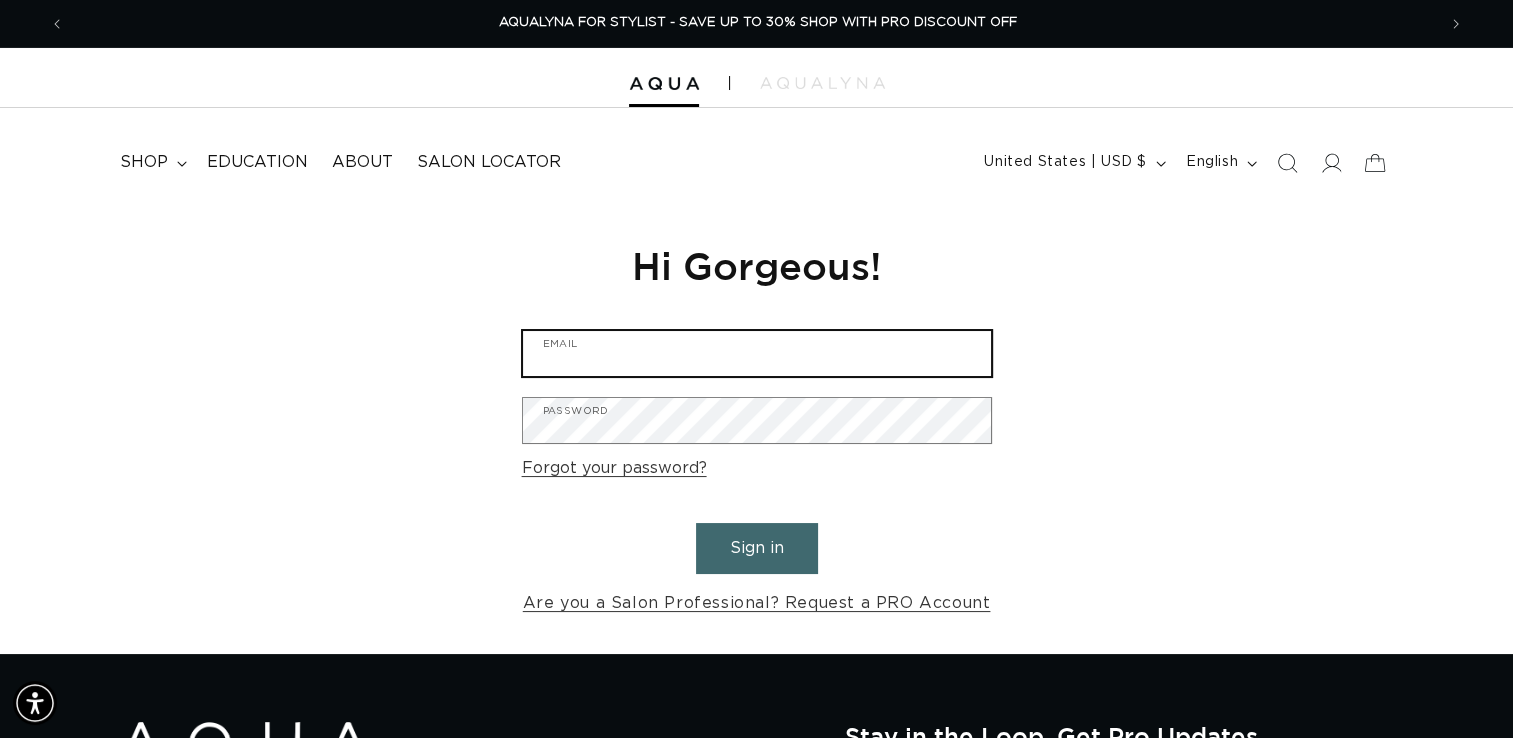 click on "Email" at bounding box center [757, 353] 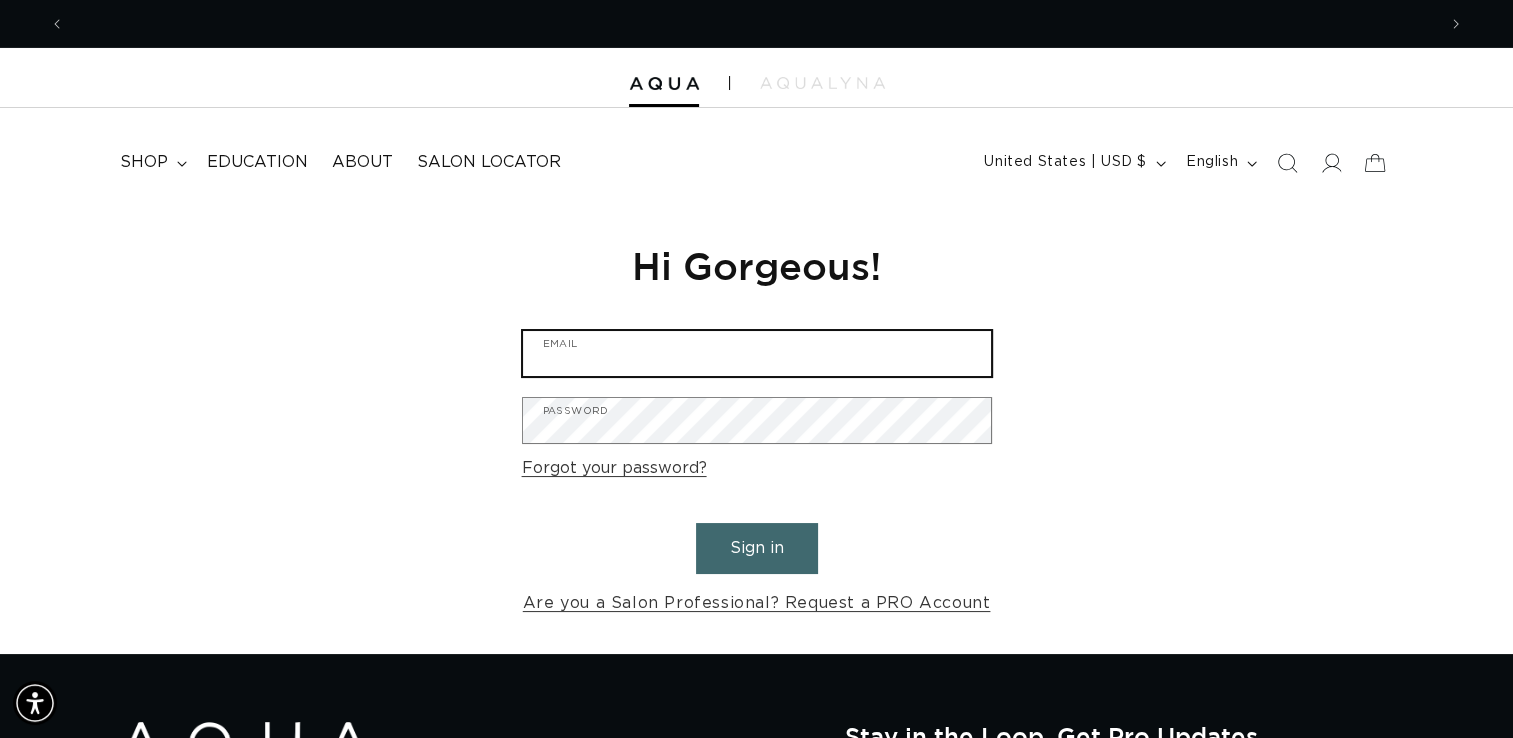 scroll, scrollTop: 0, scrollLeft: 0, axis: both 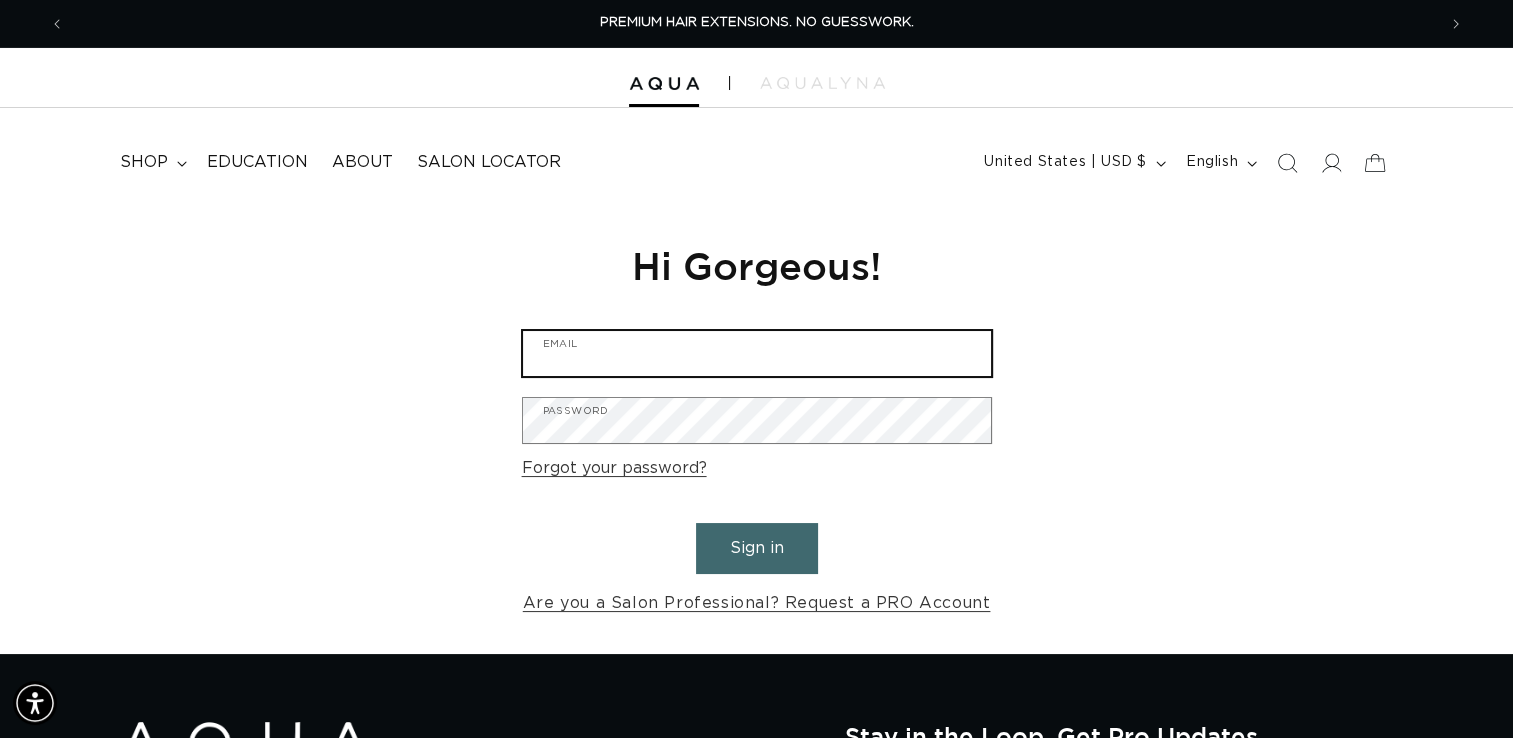 type on "urbantrendsalonspa.info@gmail.com" 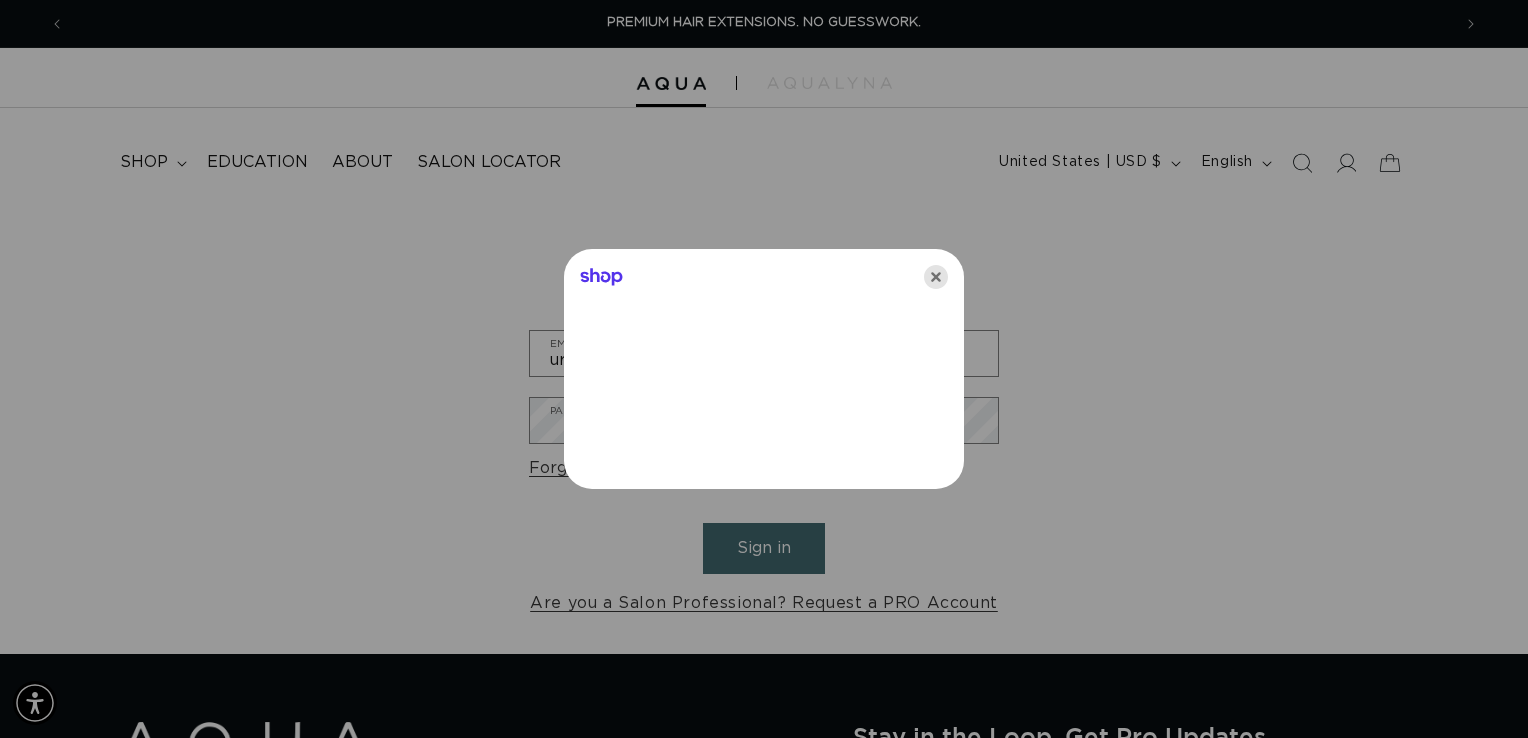 click 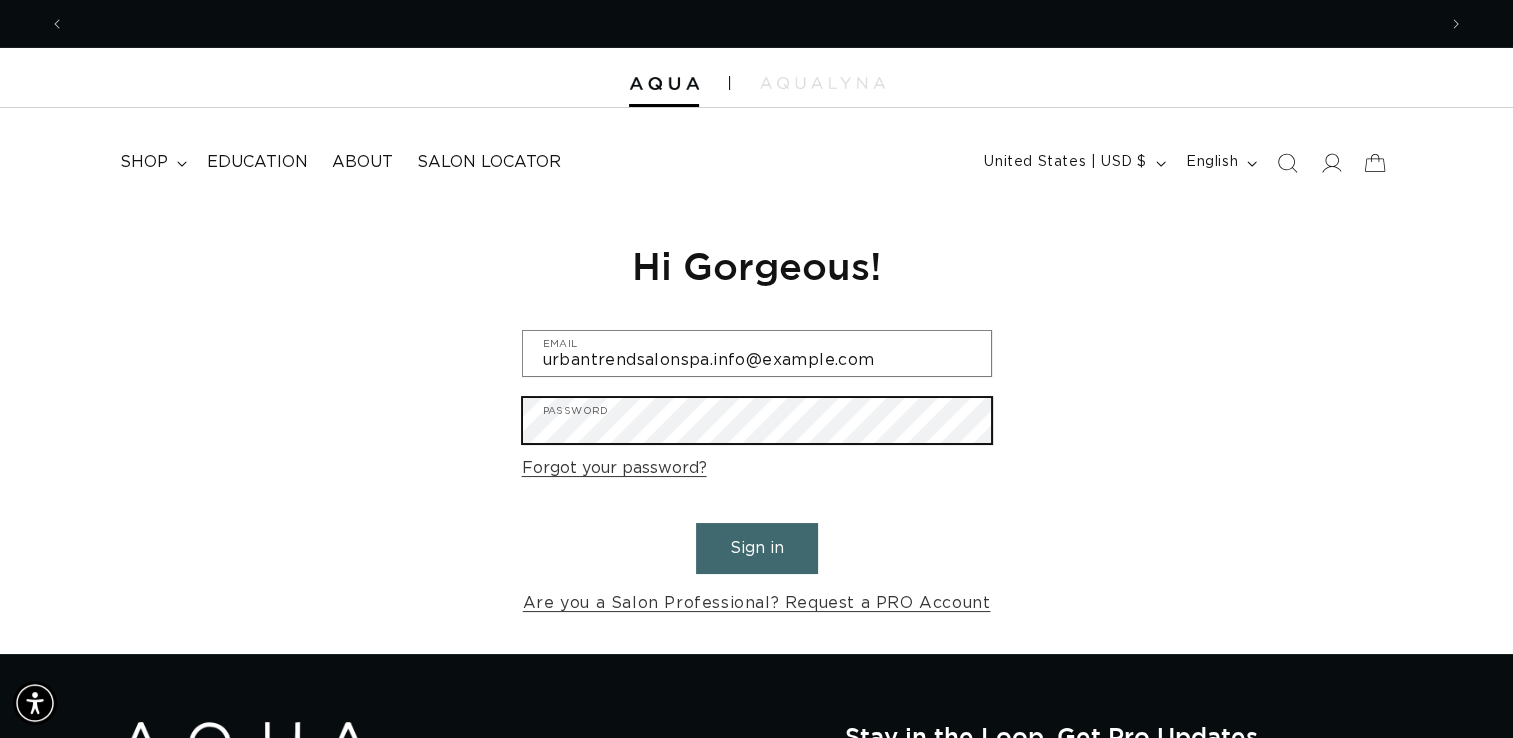 scroll, scrollTop: 0, scrollLeft: 1371, axis: horizontal 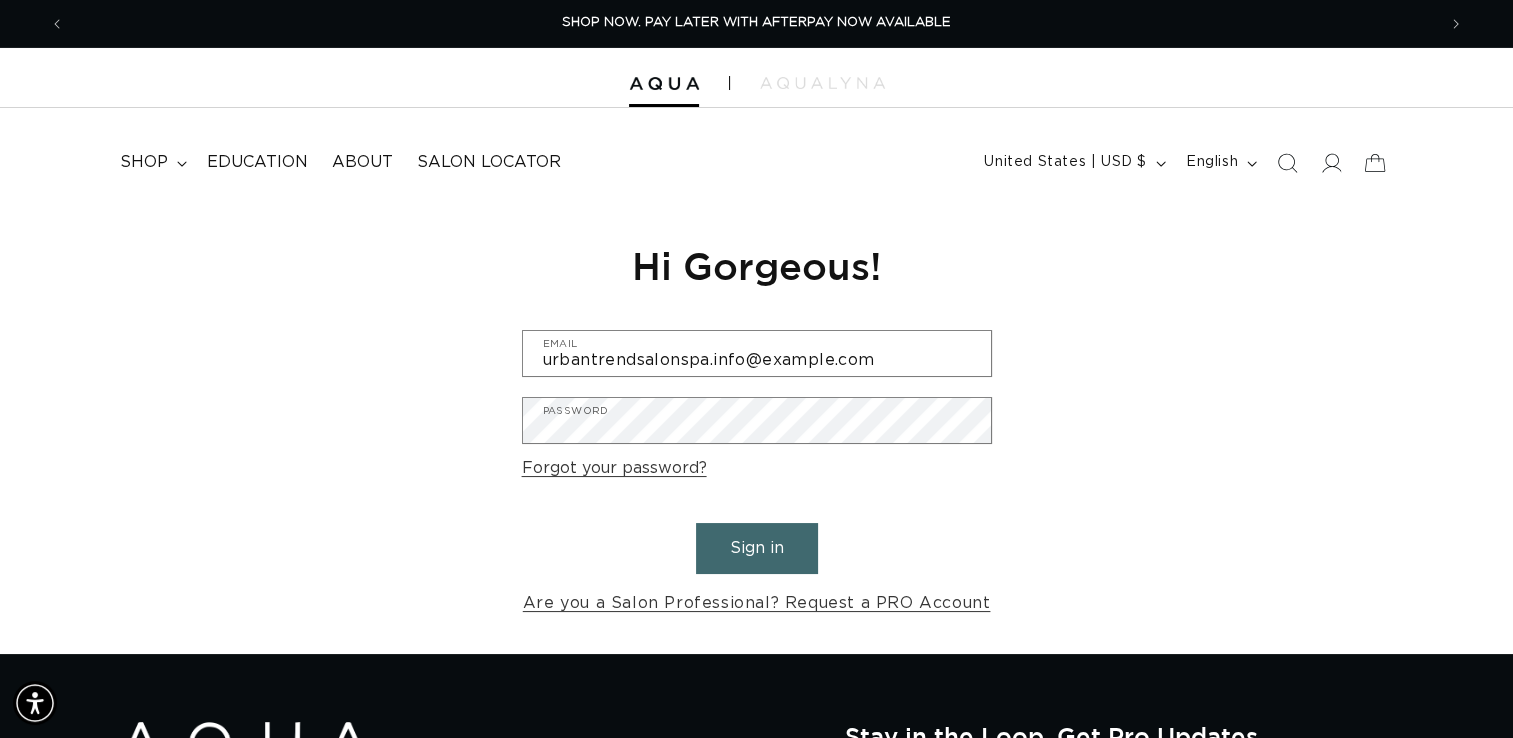 click on "Sign in" at bounding box center (757, 548) 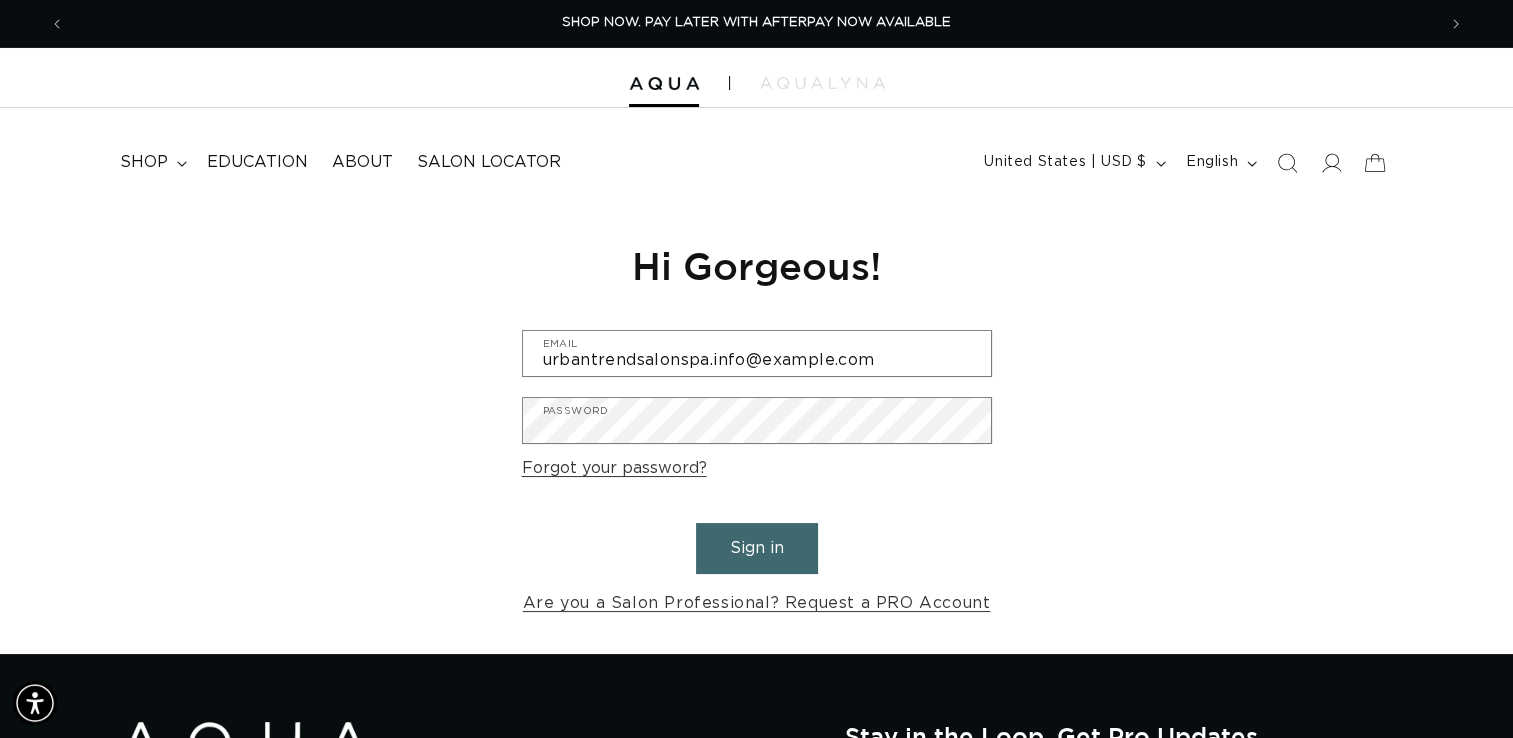 scroll, scrollTop: 0, scrollLeft: 2741, axis: horizontal 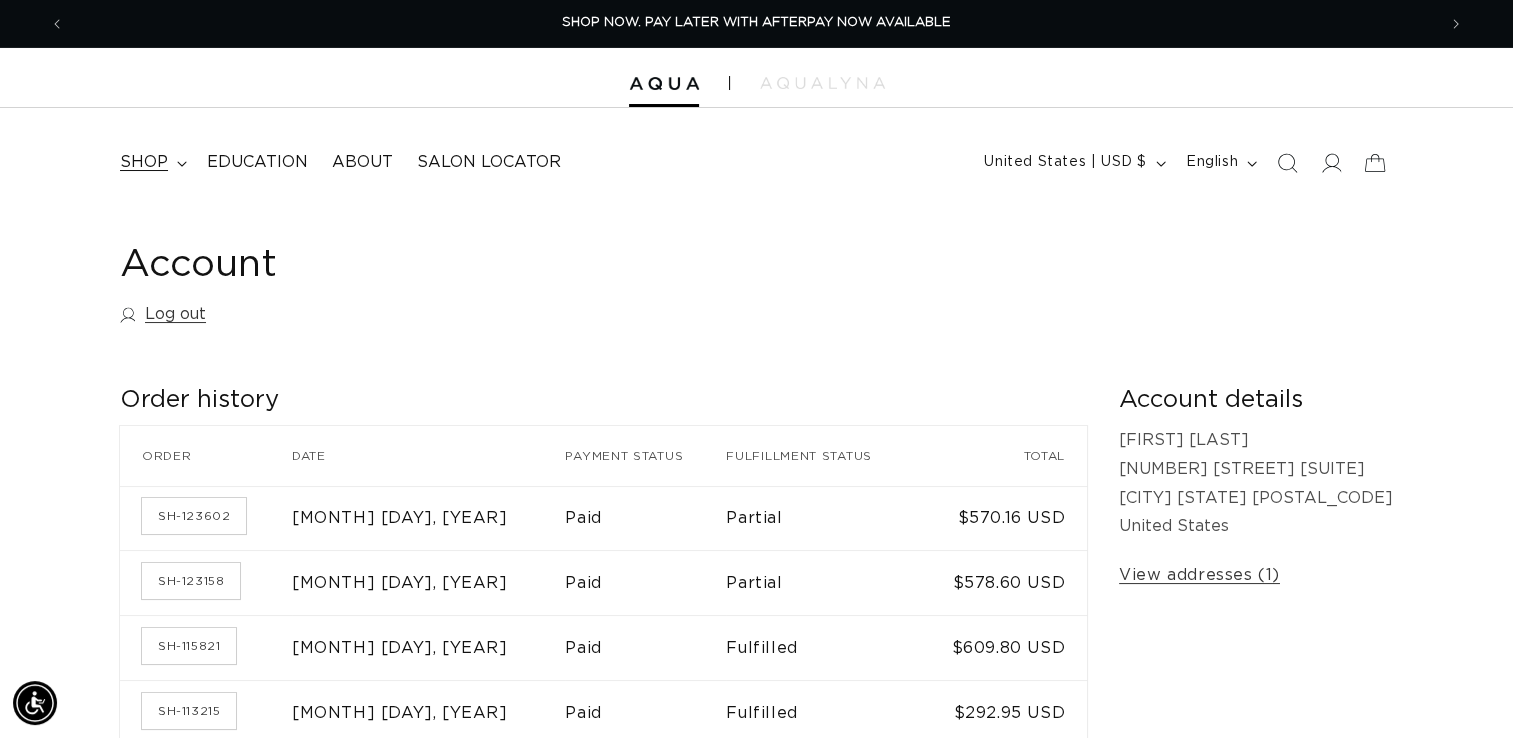 click on "shop" at bounding box center (151, 162) 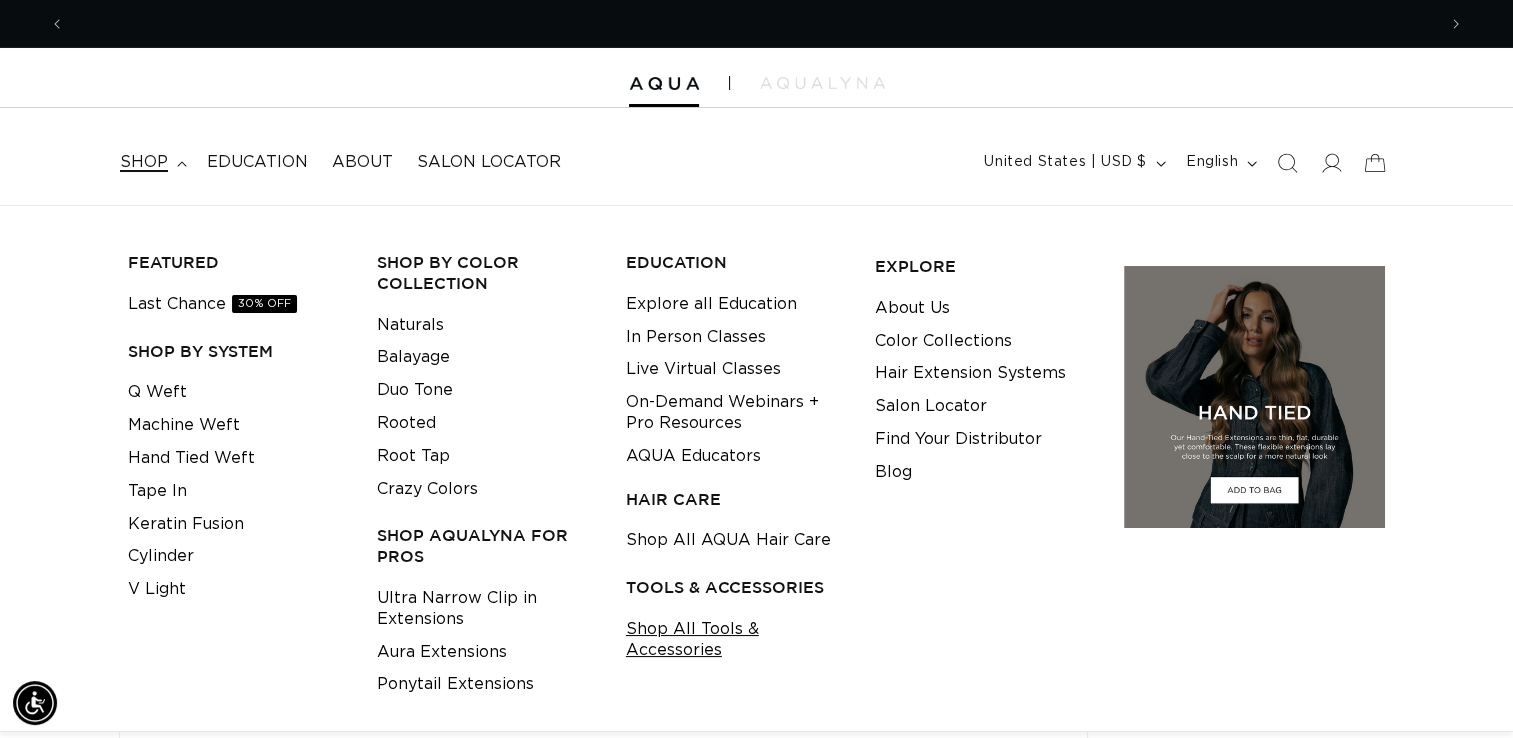 scroll, scrollTop: 0, scrollLeft: 0, axis: both 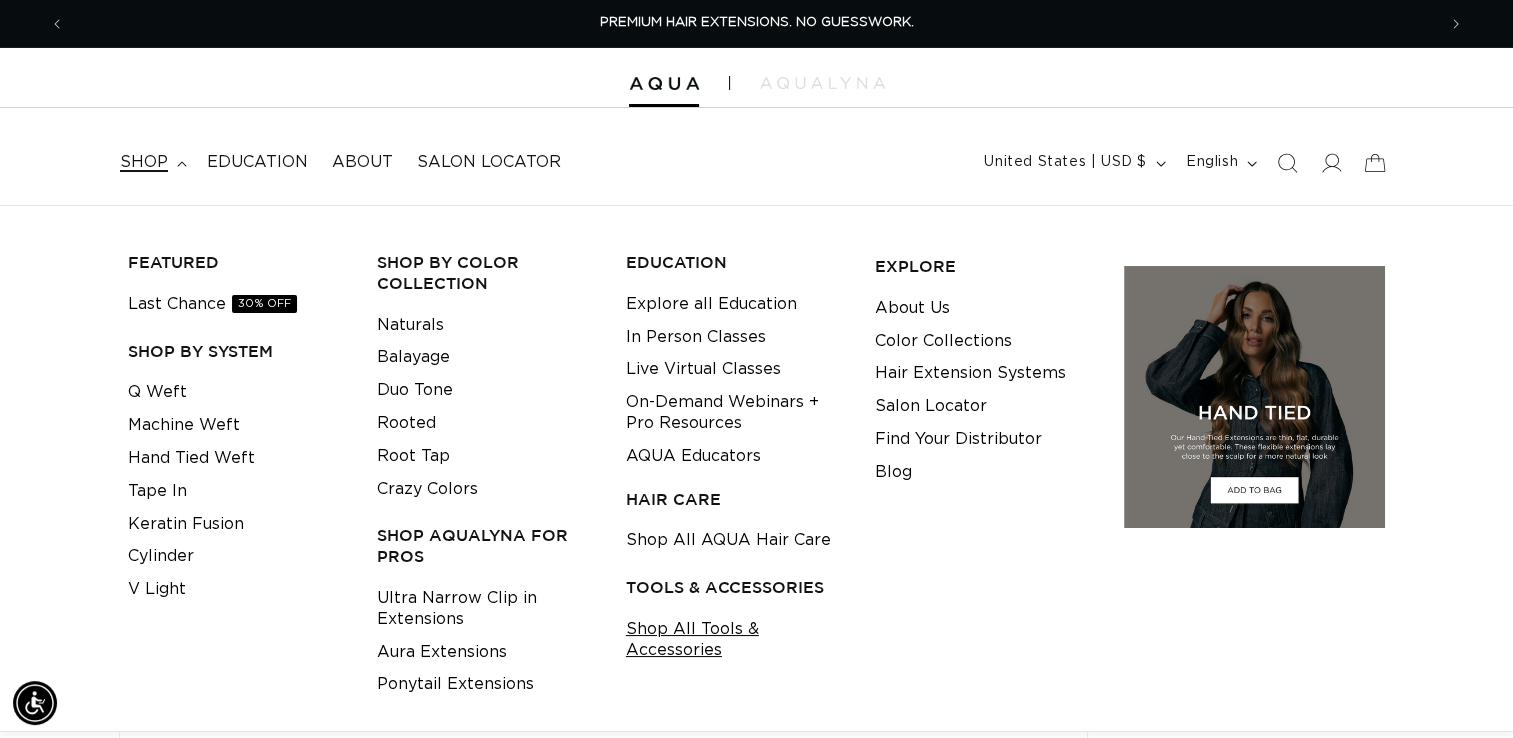click on "Shop All Tools & Accessories" at bounding box center [735, 640] 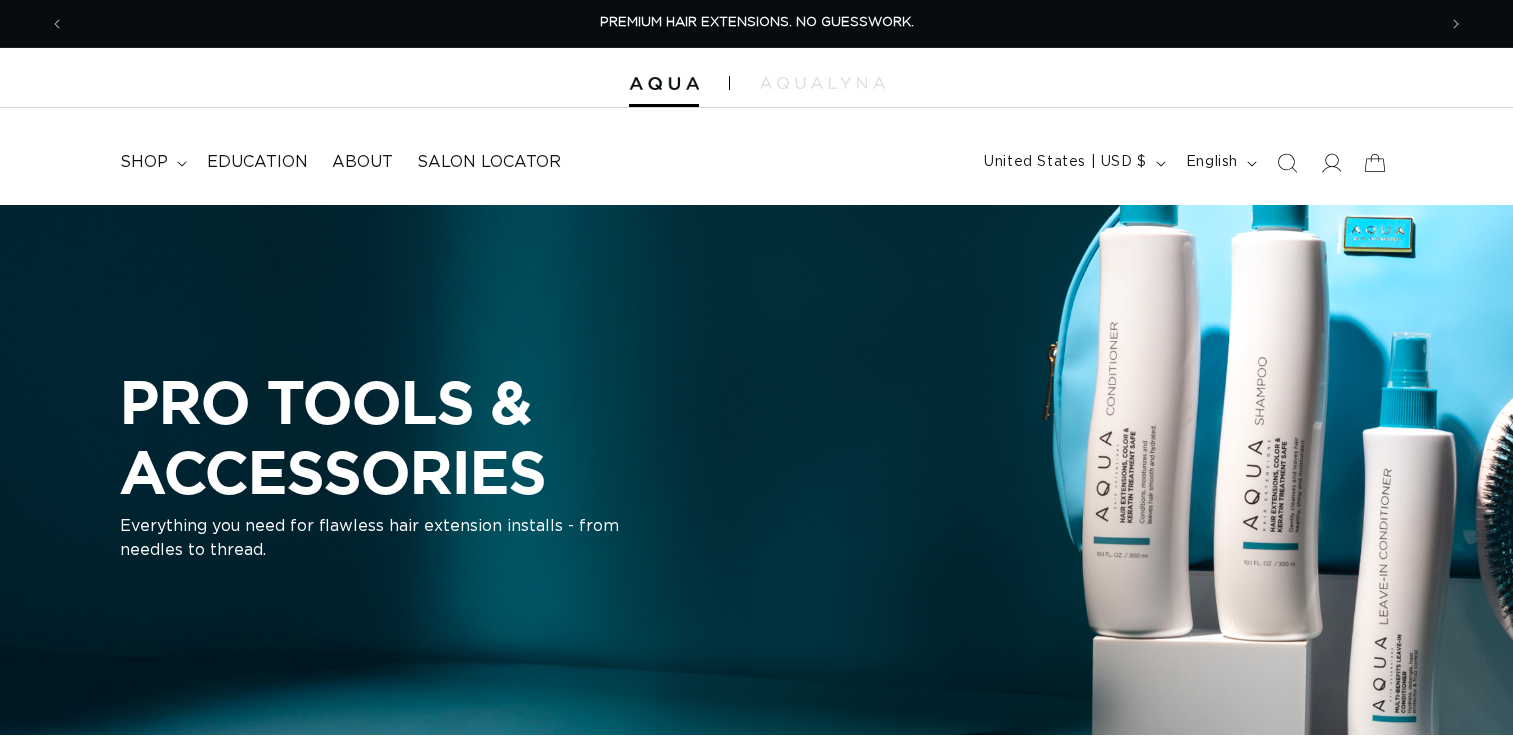 scroll, scrollTop: 0, scrollLeft: 0, axis: both 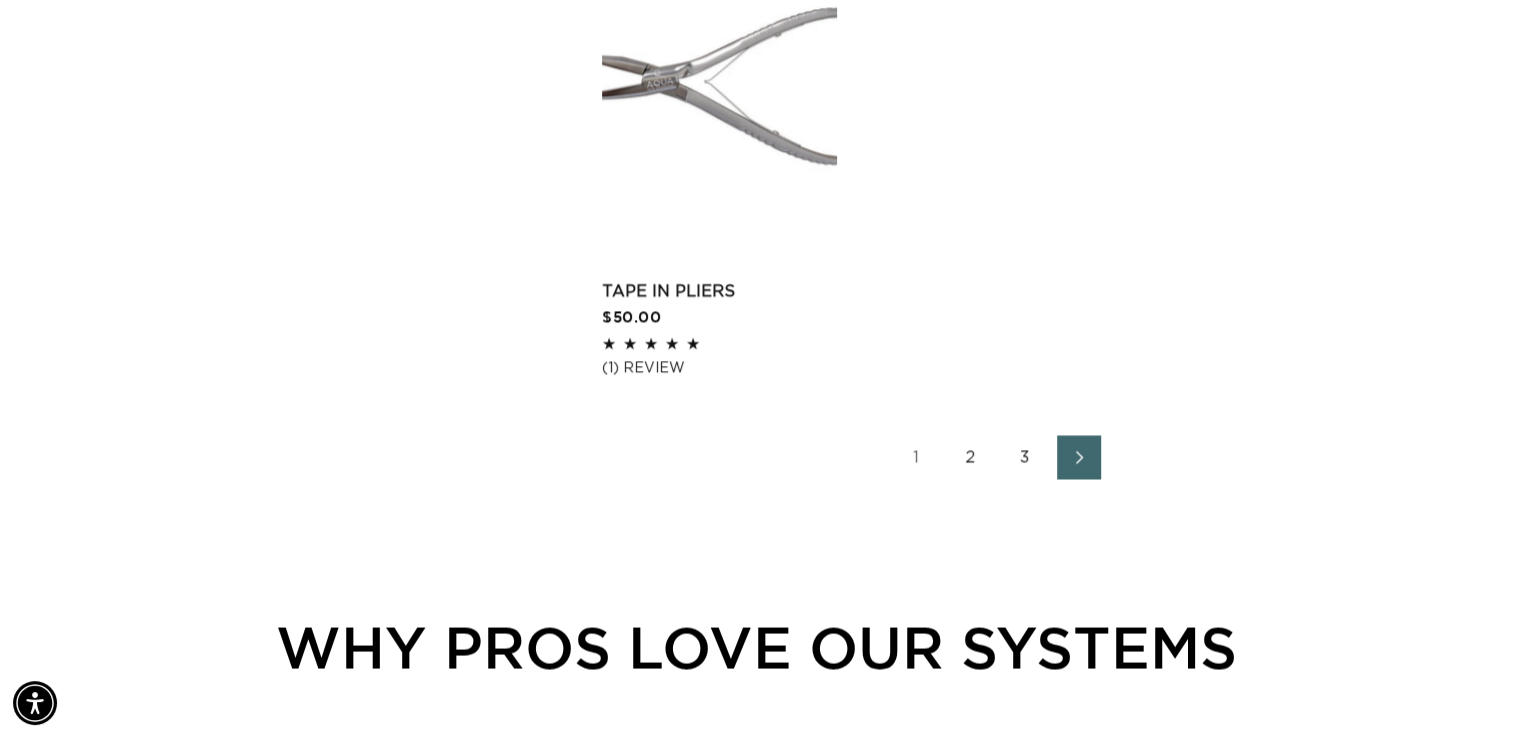 click 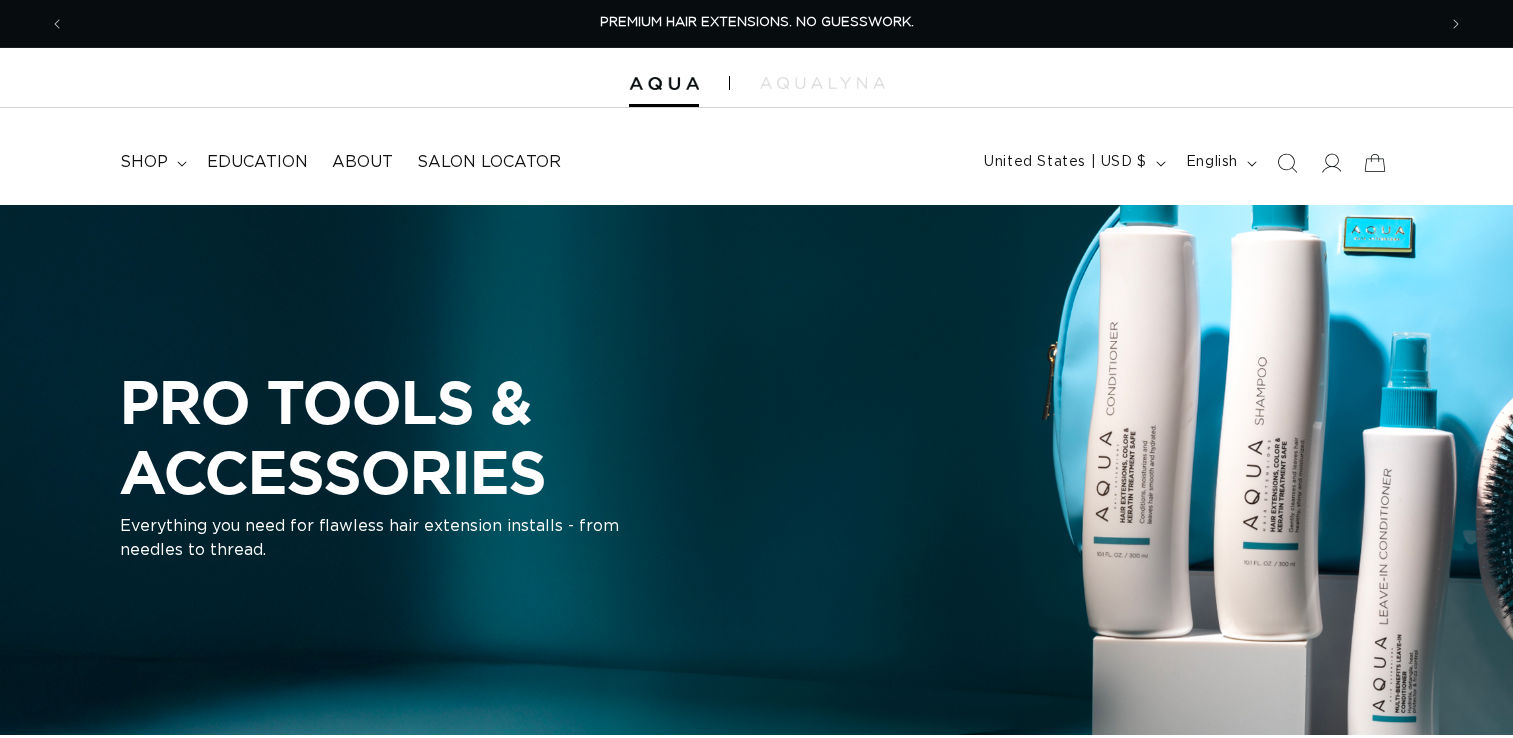 scroll, scrollTop: 0, scrollLeft: 0, axis: both 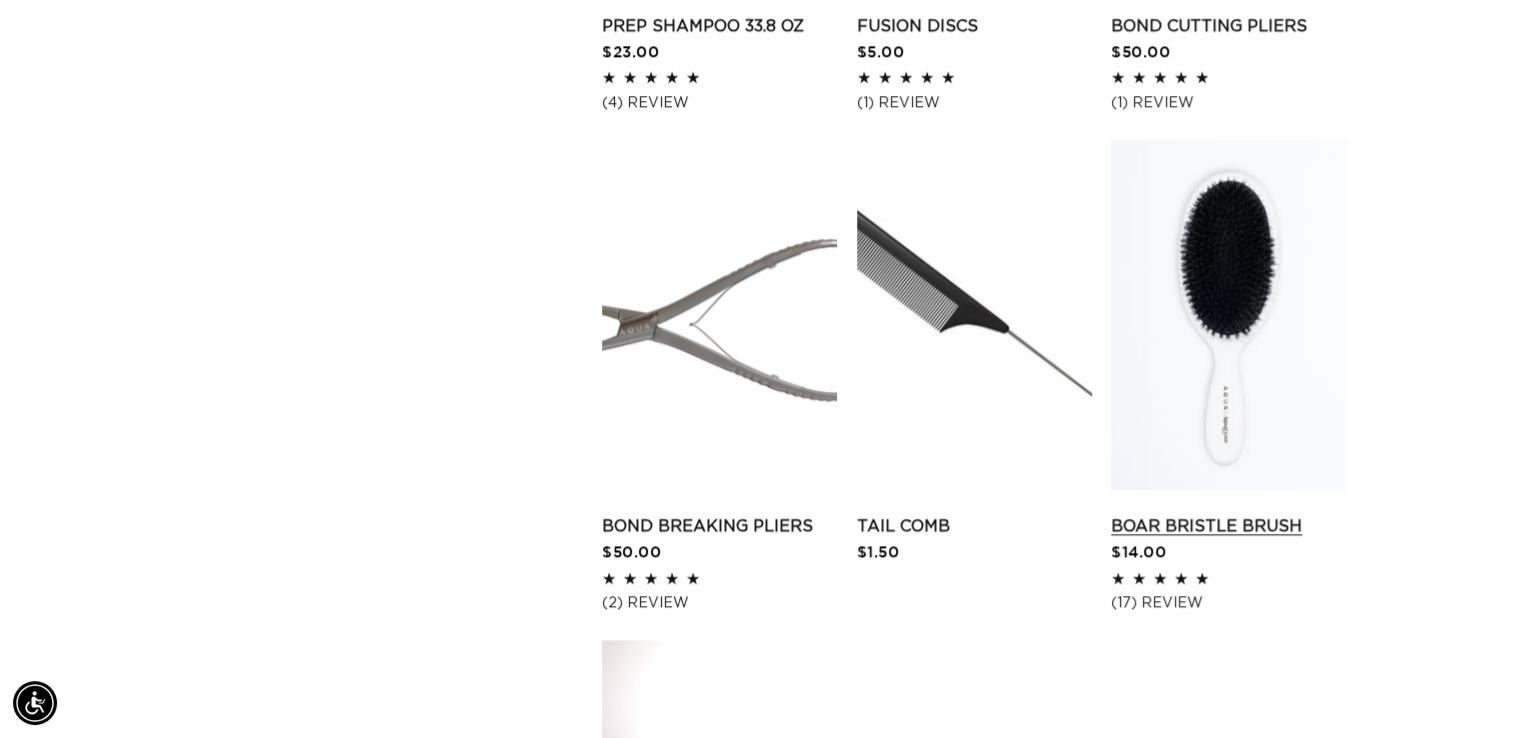 click on "Boar Bristle Brush" at bounding box center (1228, 526) 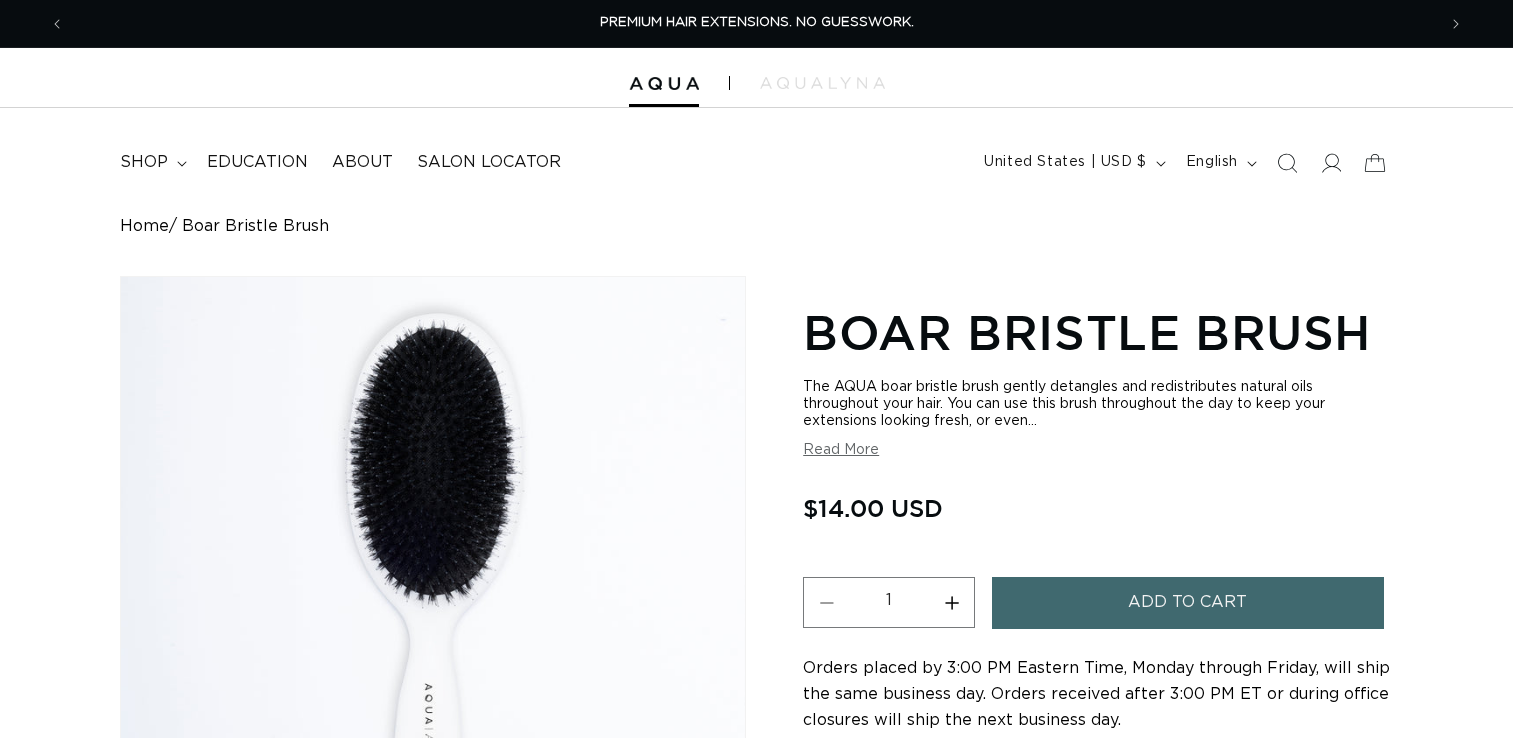 scroll, scrollTop: 0, scrollLeft: 0, axis: both 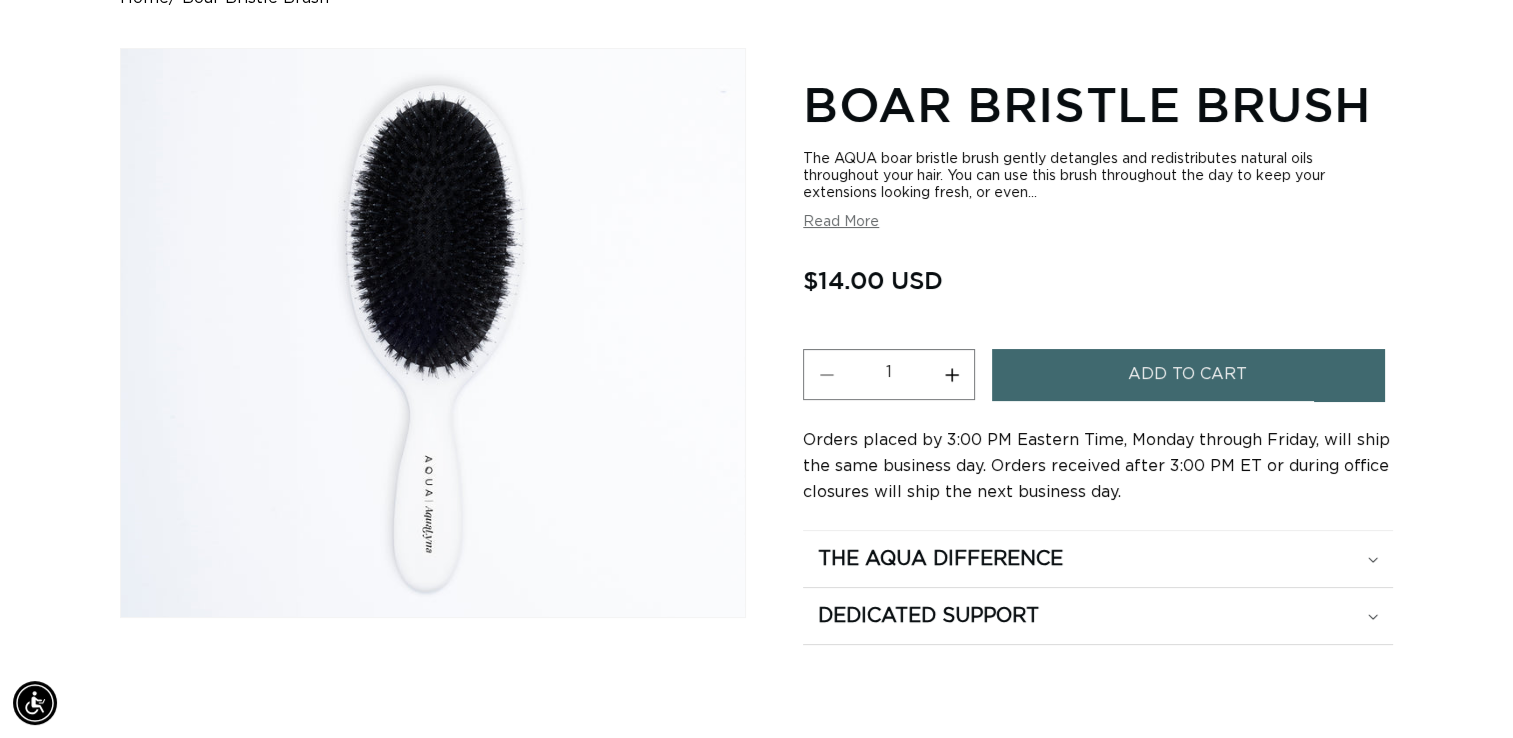 click on "Increase quantity for Boar Bristle Brush" at bounding box center [951, 374] 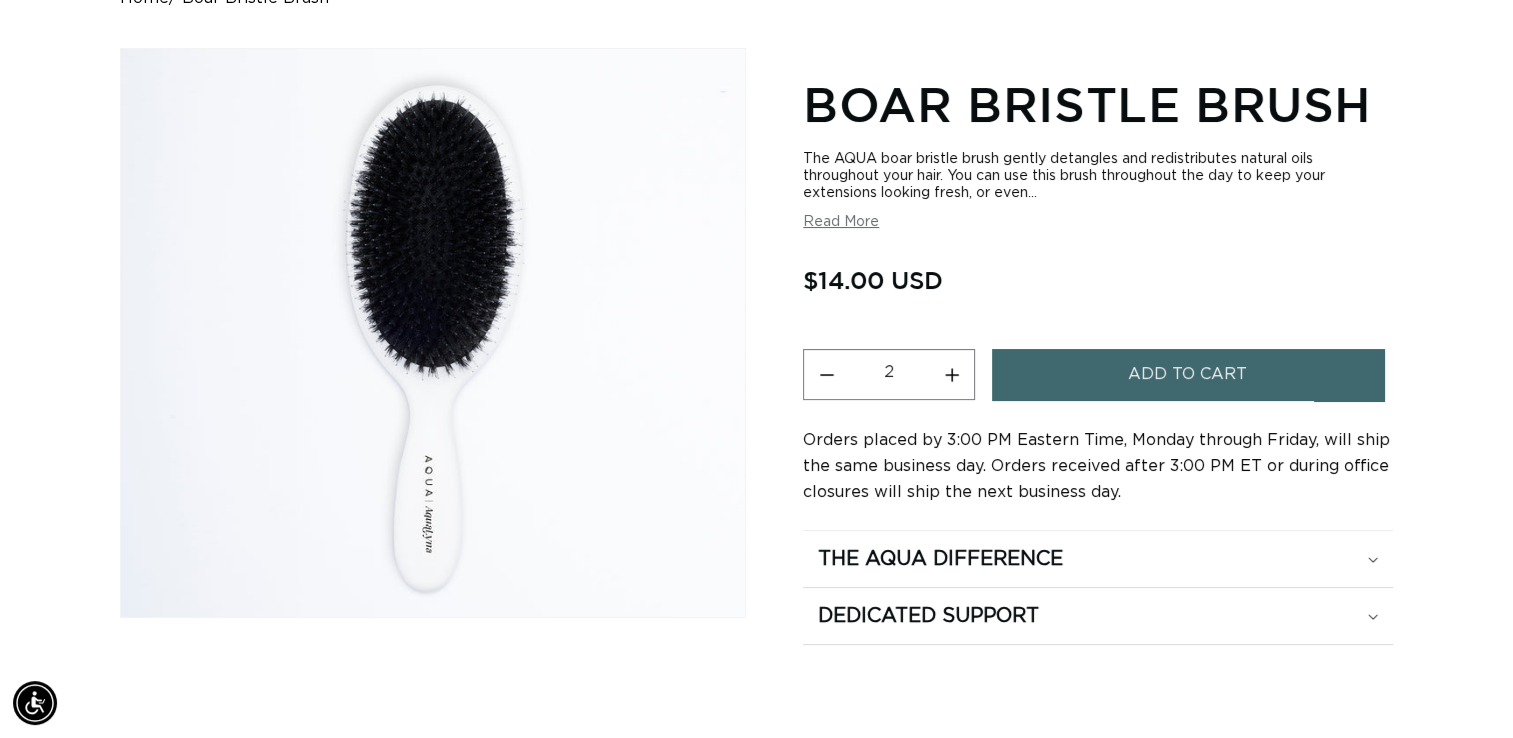 scroll, scrollTop: 0, scrollLeft: 2741, axis: horizontal 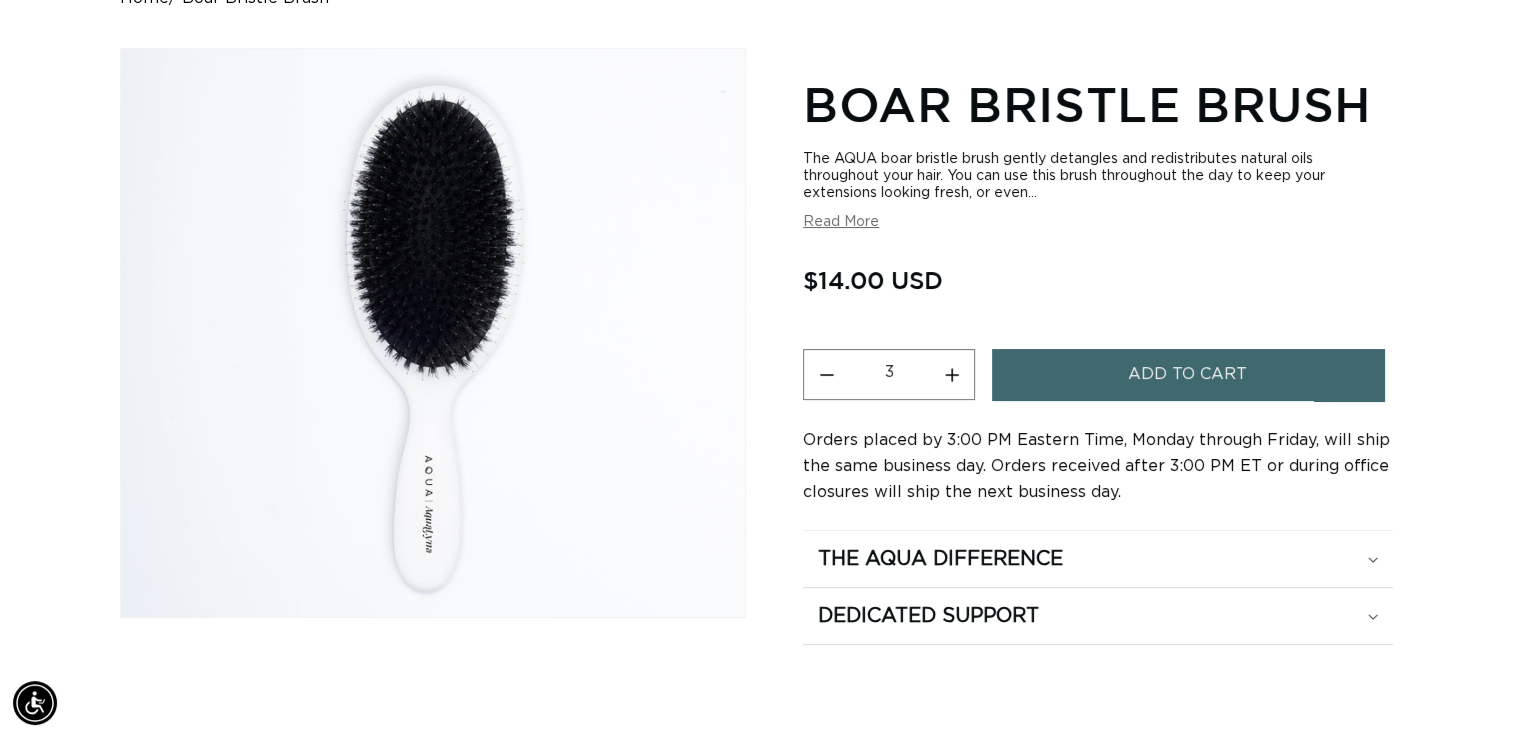 click on "Increase quantity for Boar Bristle Brush" at bounding box center (951, 374) 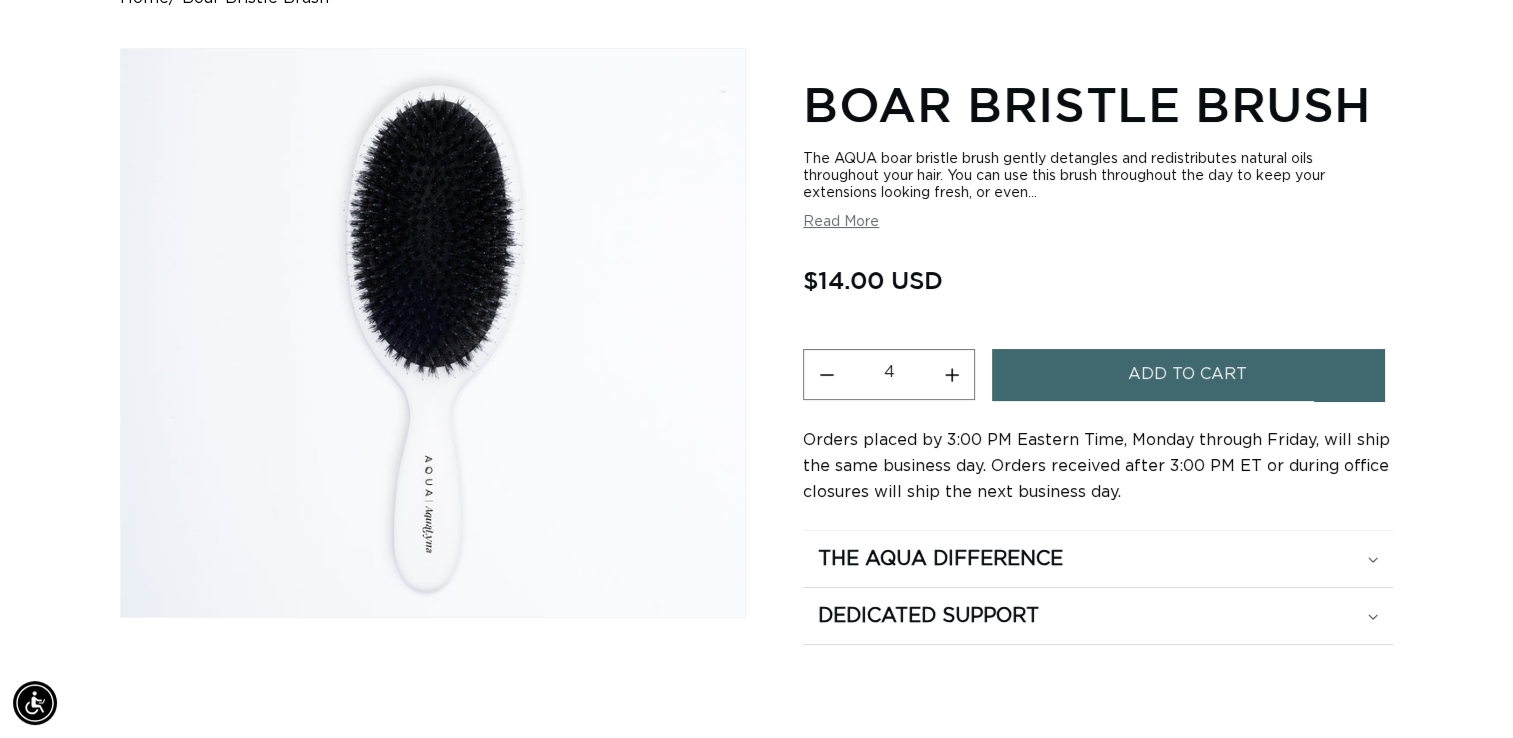 click on "Increase quantity for Boar Bristle Brush" at bounding box center [951, 374] 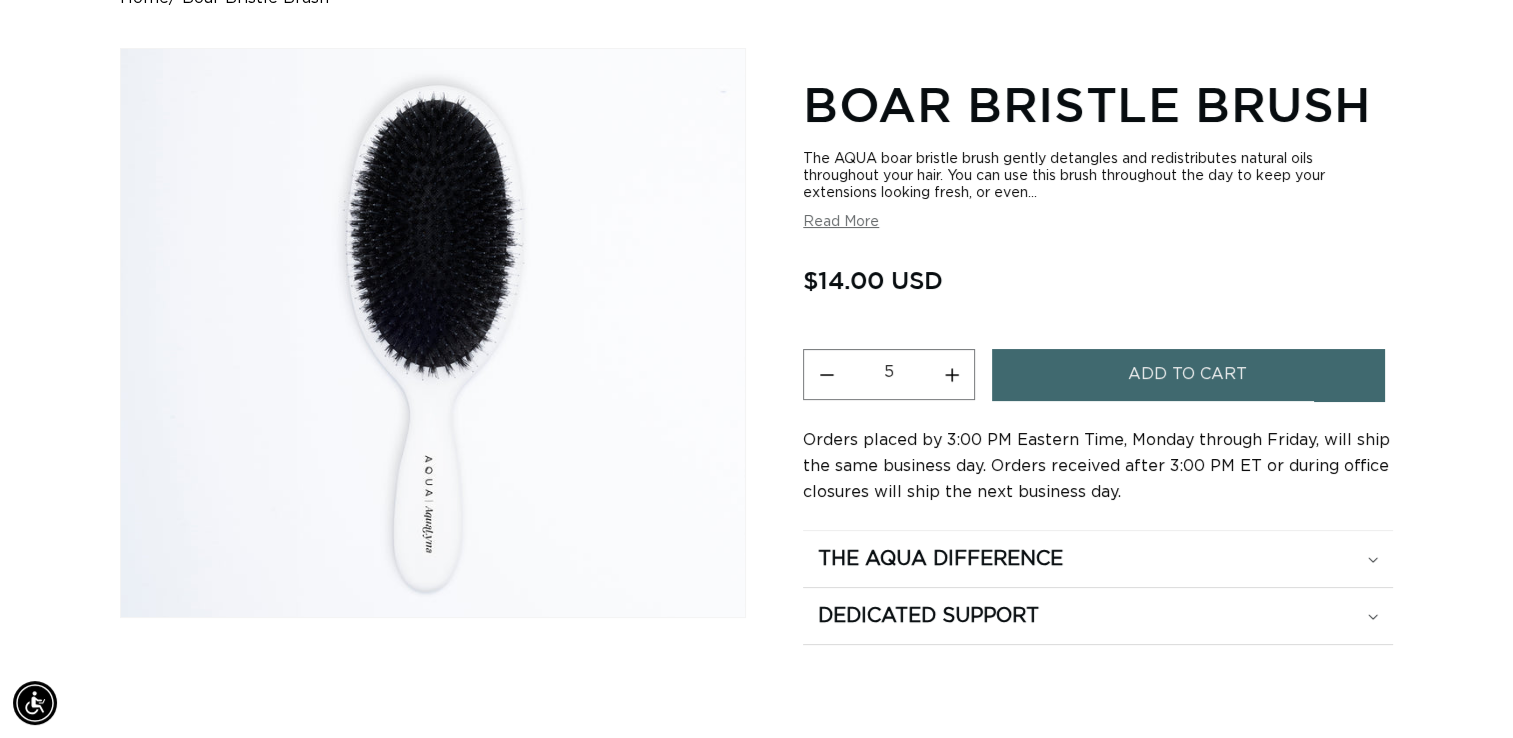 click on "Increase quantity for Boar Bristle Brush" at bounding box center [951, 374] 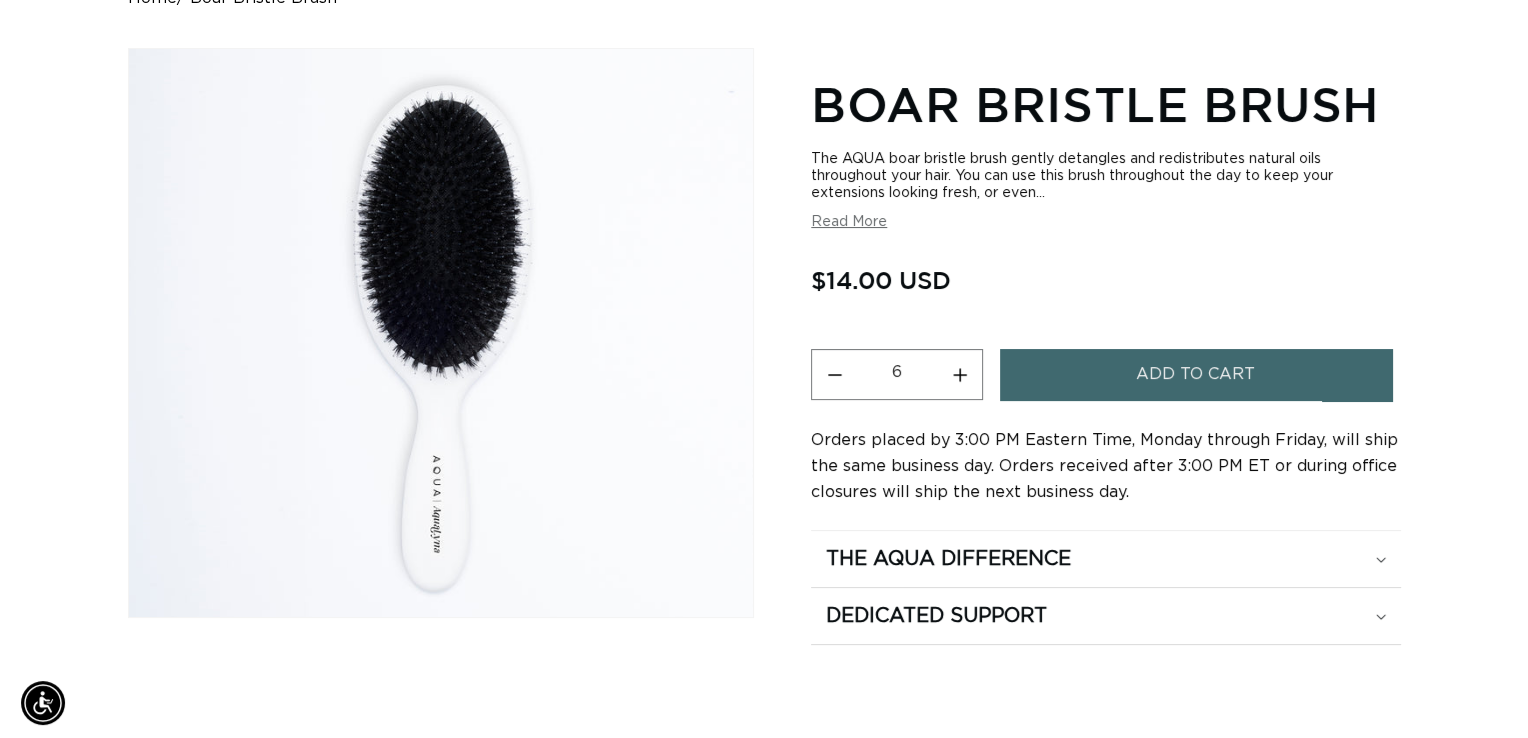 scroll, scrollTop: 0, scrollLeft: 0, axis: both 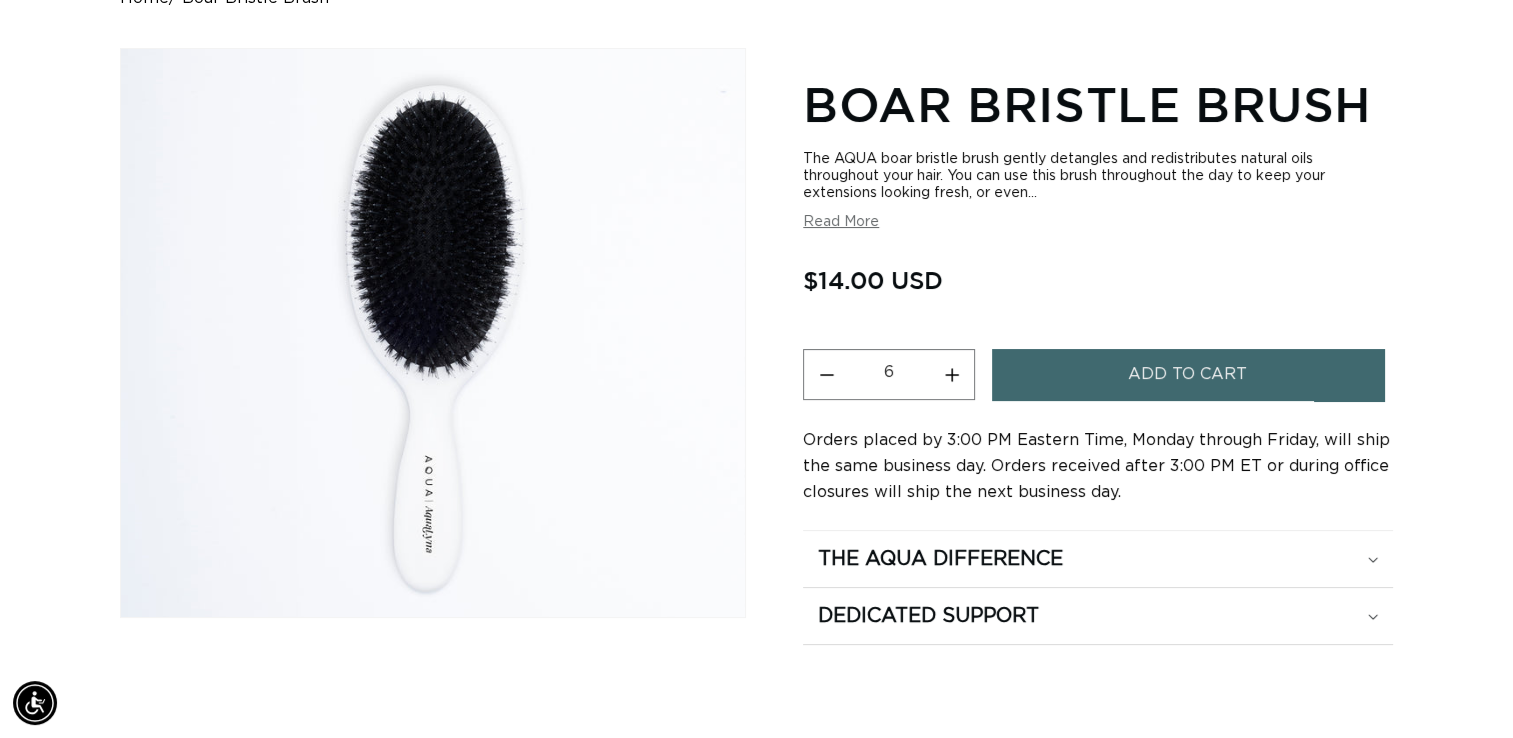 click on "Add to cart" at bounding box center (1187, 374) 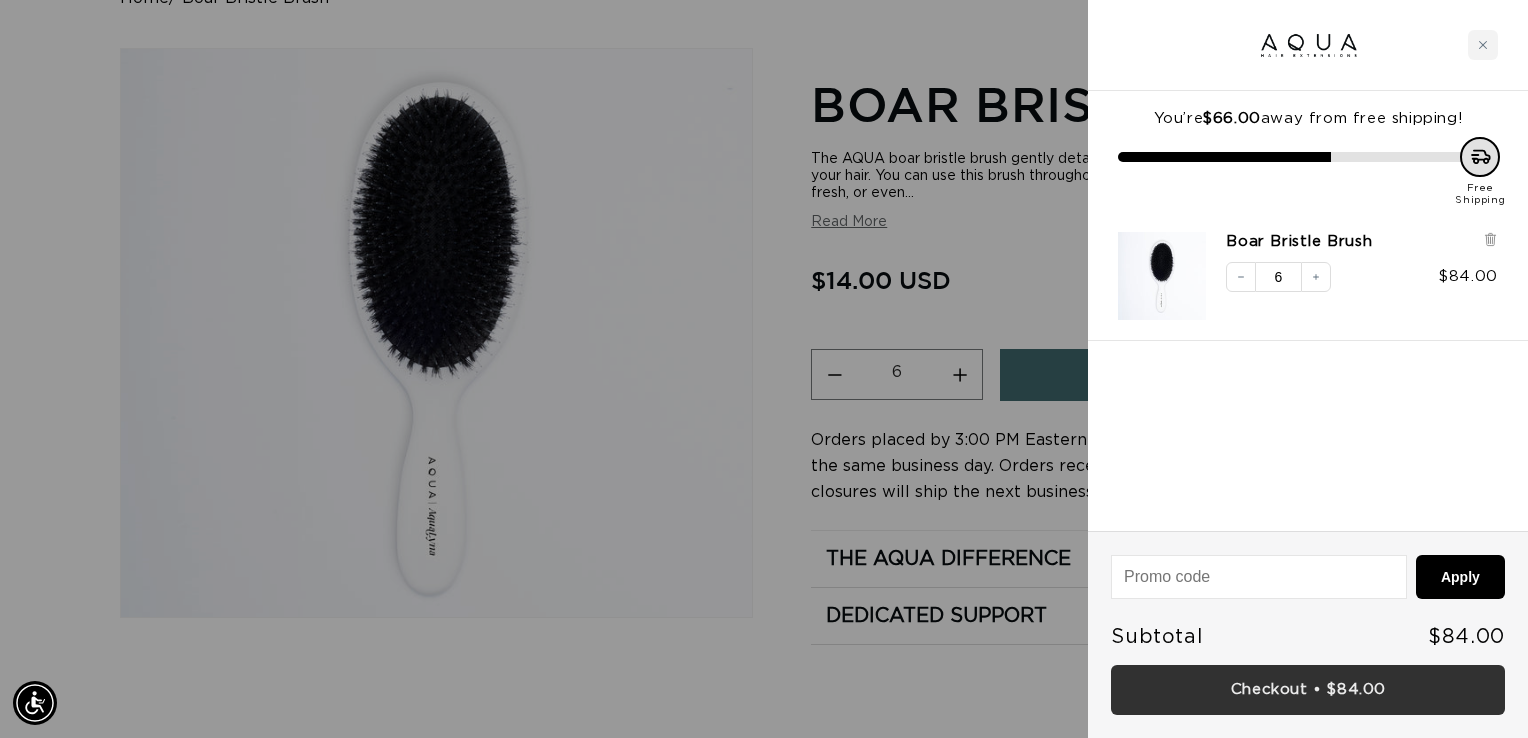 scroll, scrollTop: 0, scrollLeft: 0, axis: both 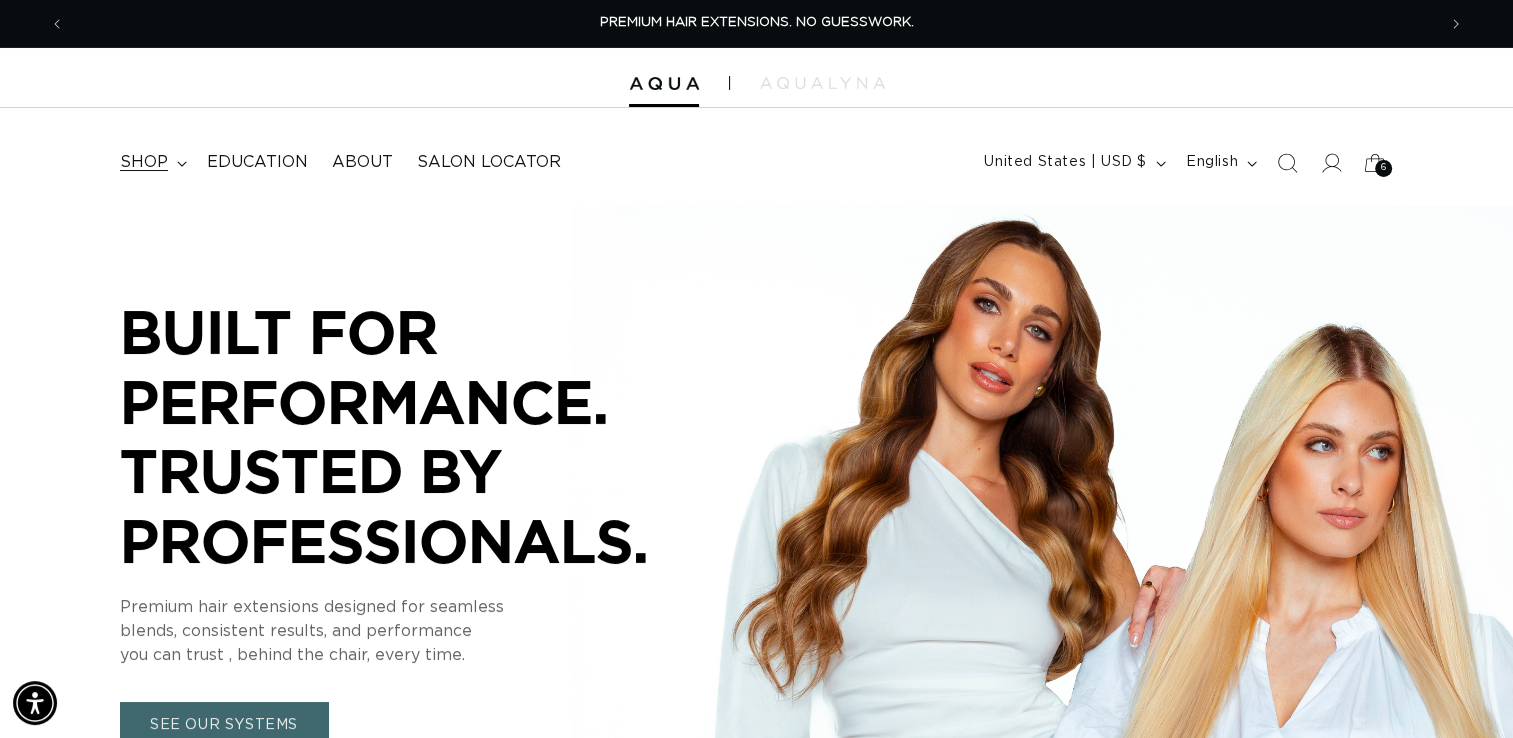 click 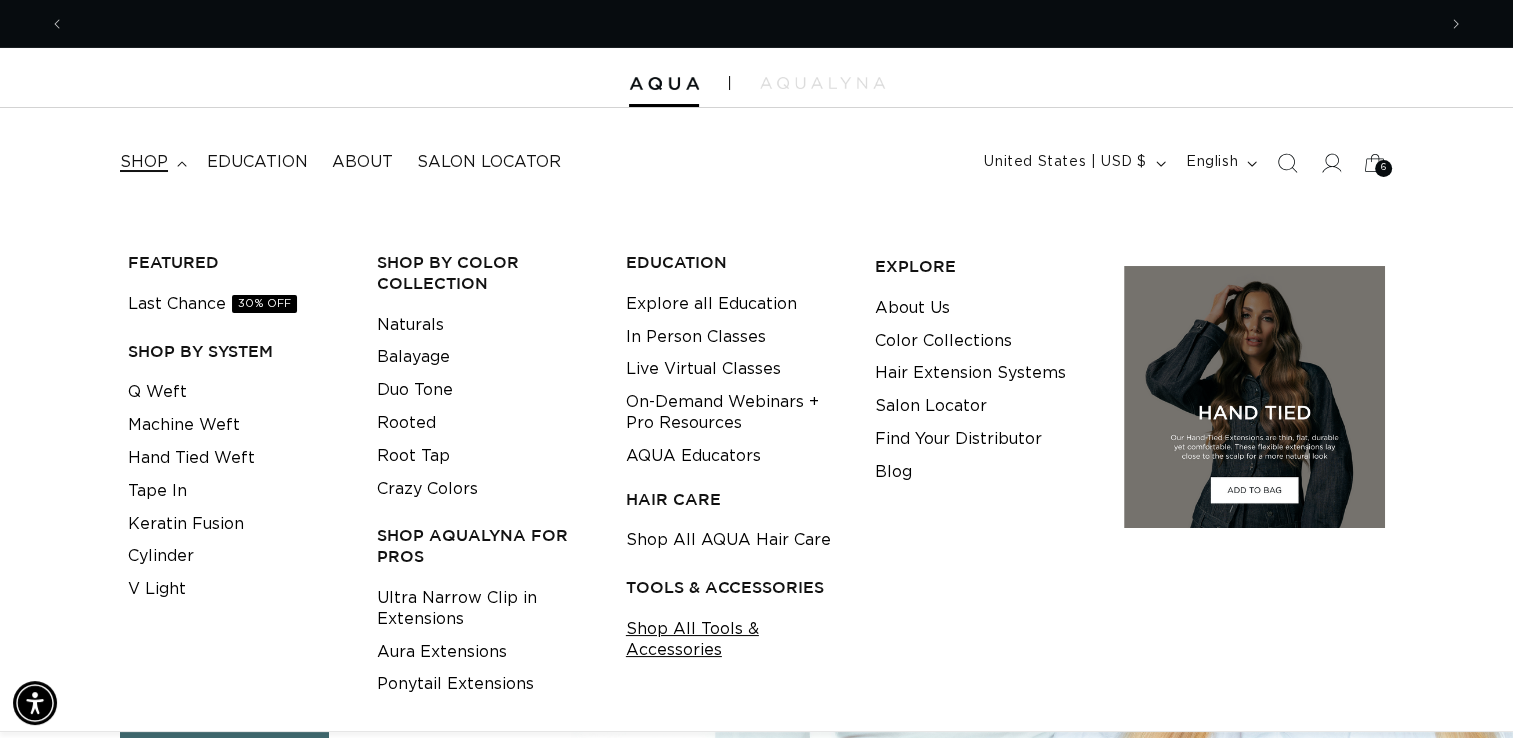 scroll, scrollTop: 0, scrollLeft: 1371, axis: horizontal 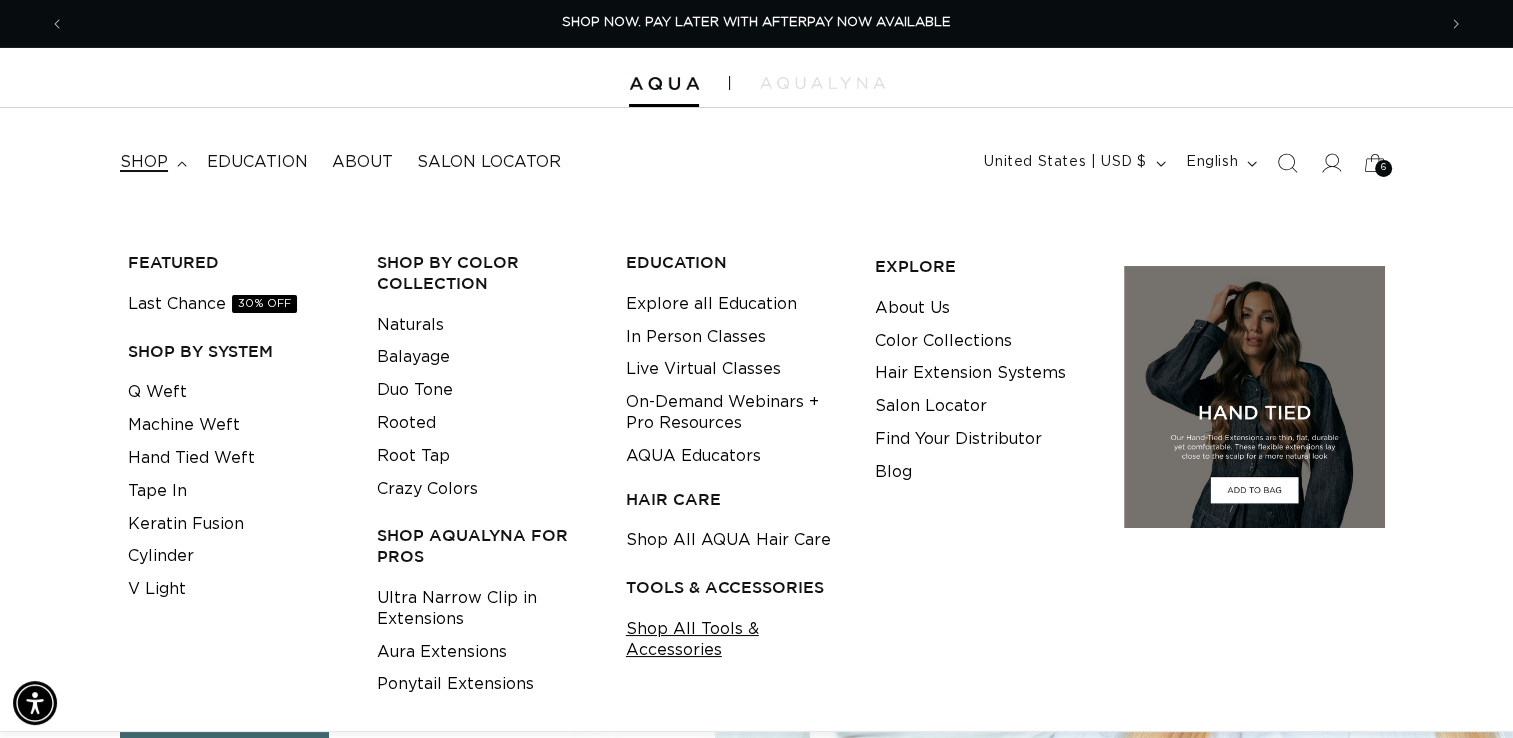 click on "Shop All Tools & Accessories" at bounding box center [735, 640] 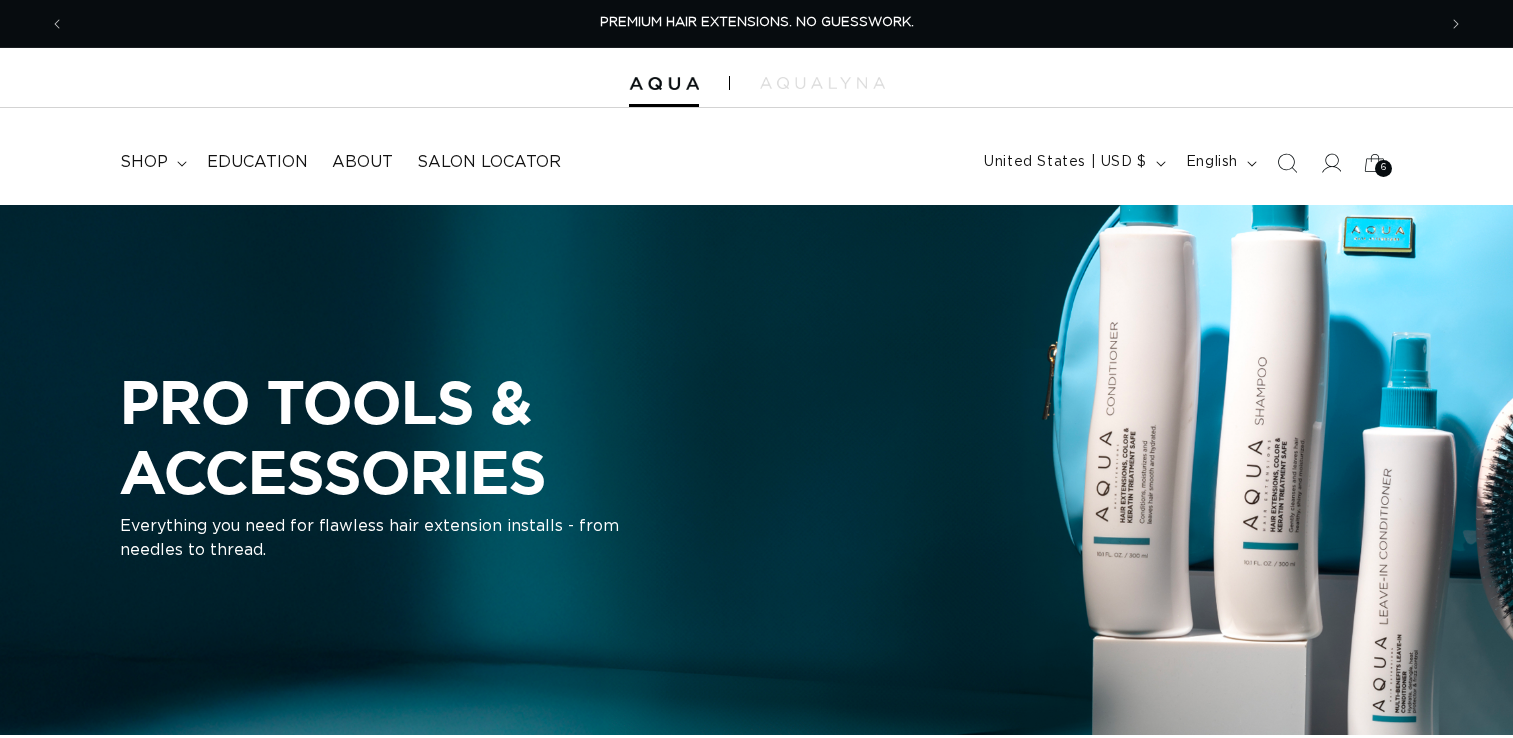 scroll, scrollTop: 0, scrollLeft: 0, axis: both 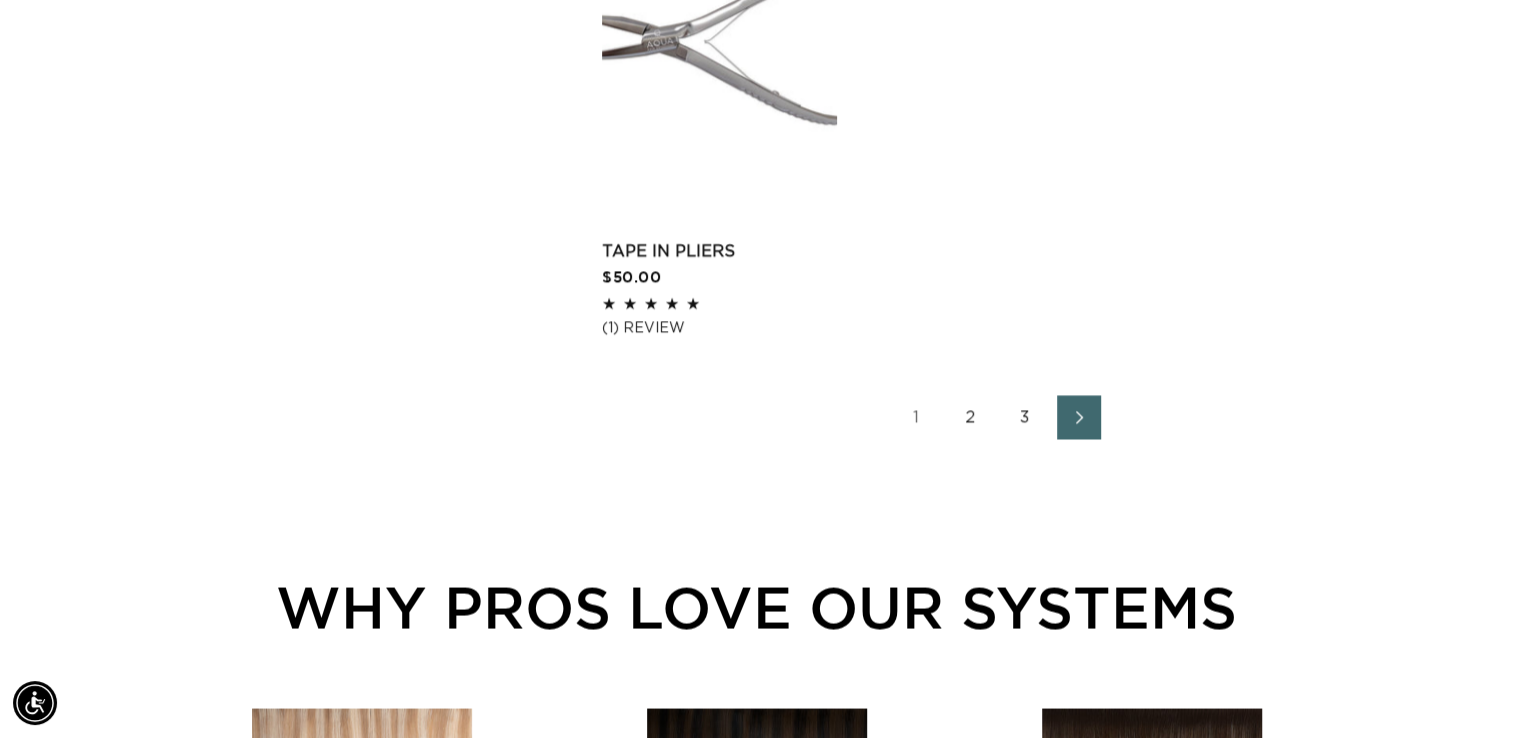 click 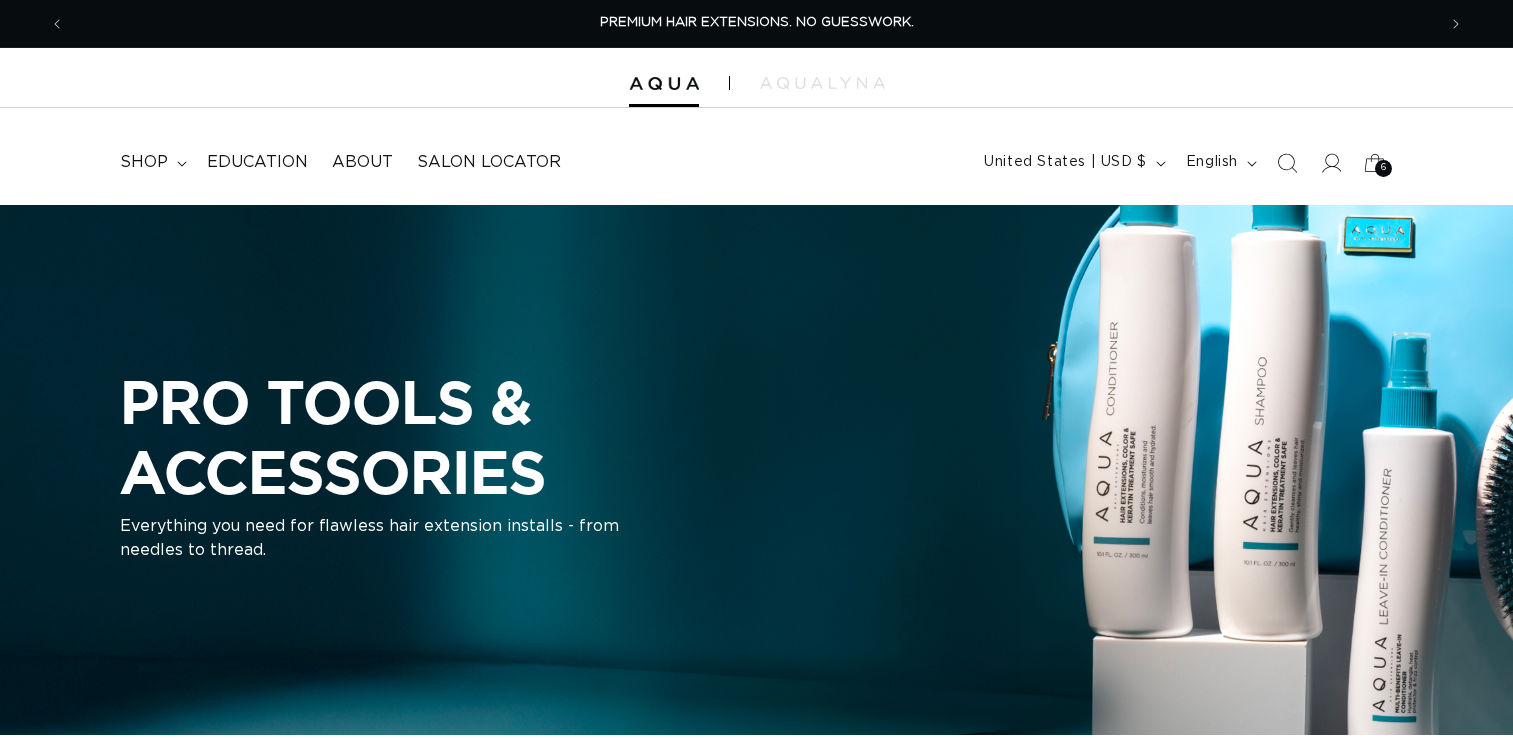 scroll, scrollTop: 0, scrollLeft: 0, axis: both 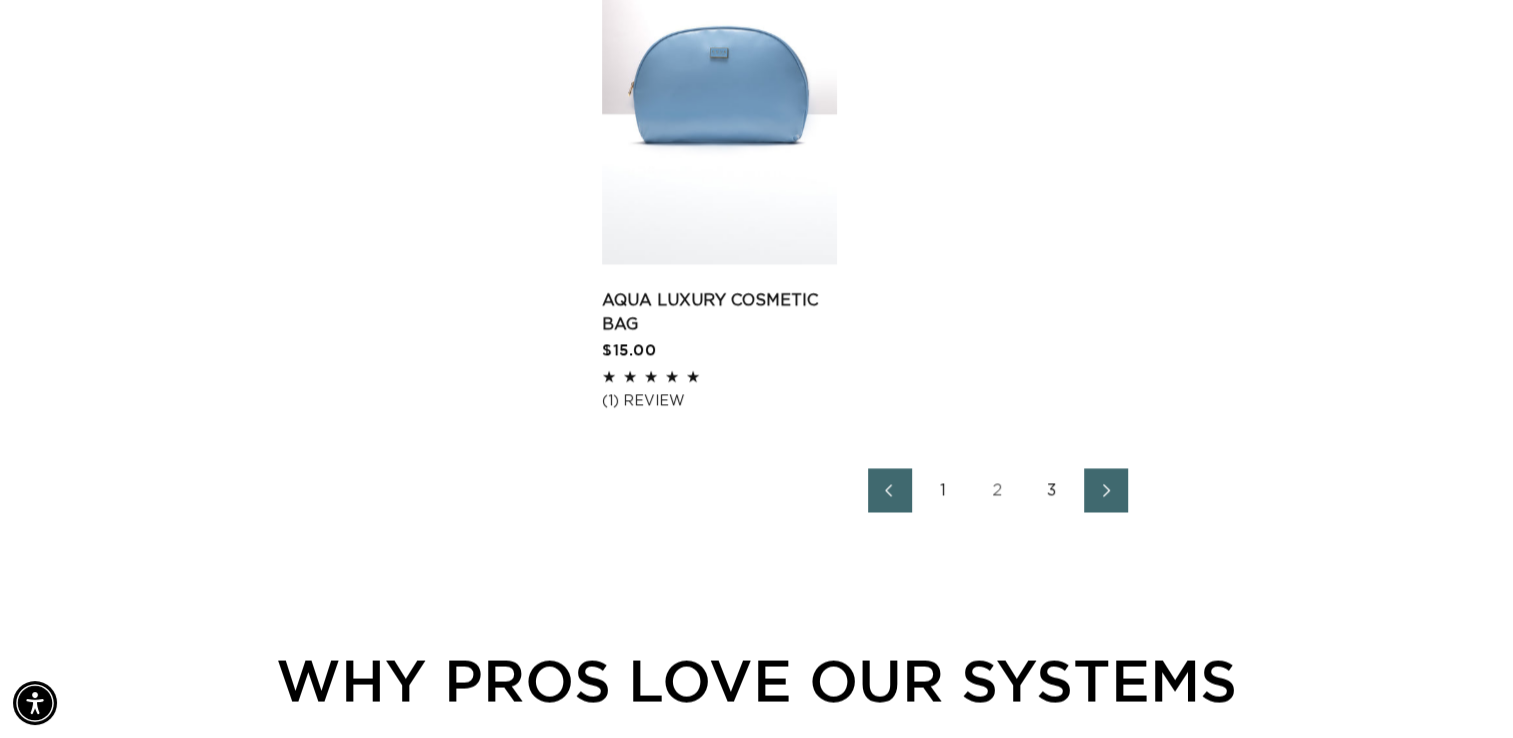 click 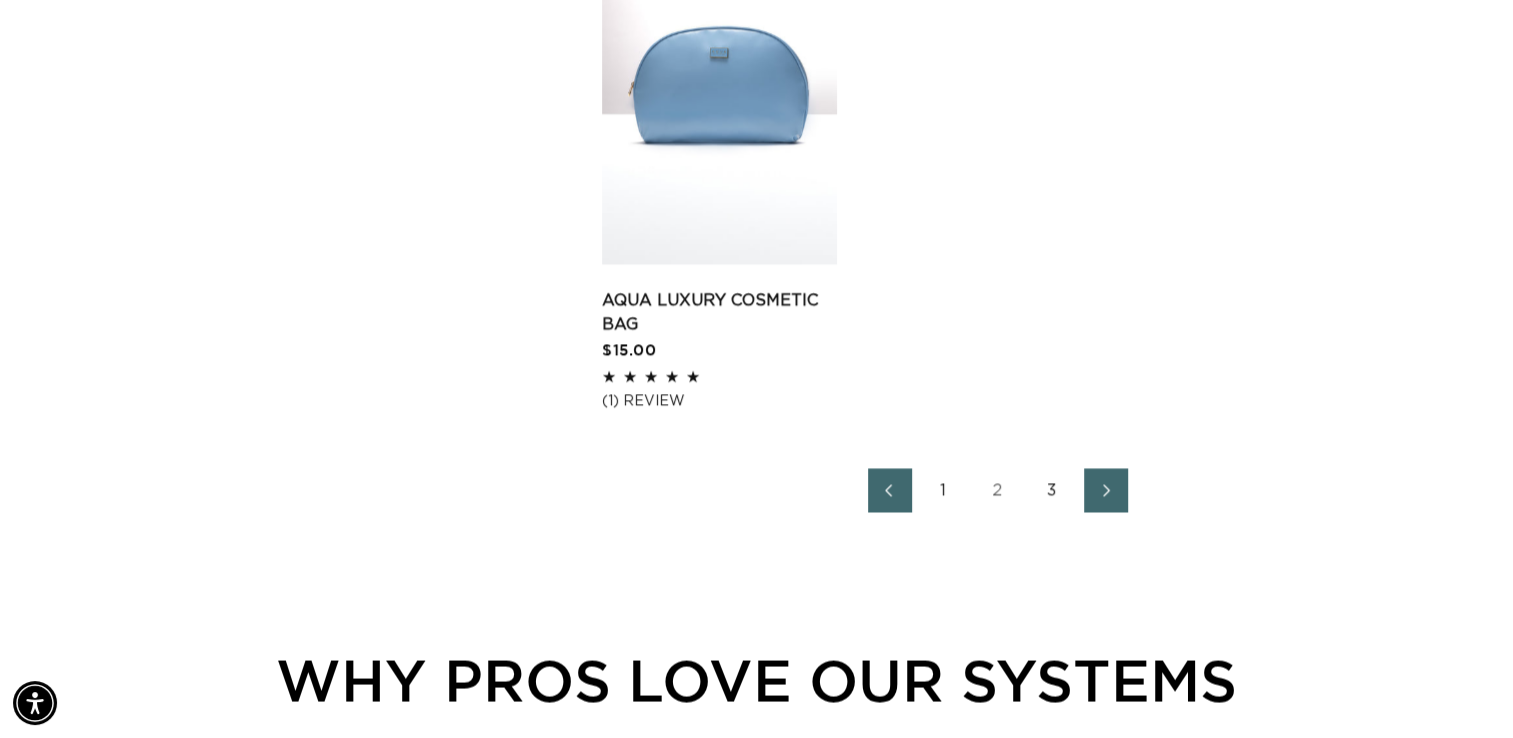 scroll, scrollTop: 0, scrollLeft: 1371, axis: horizontal 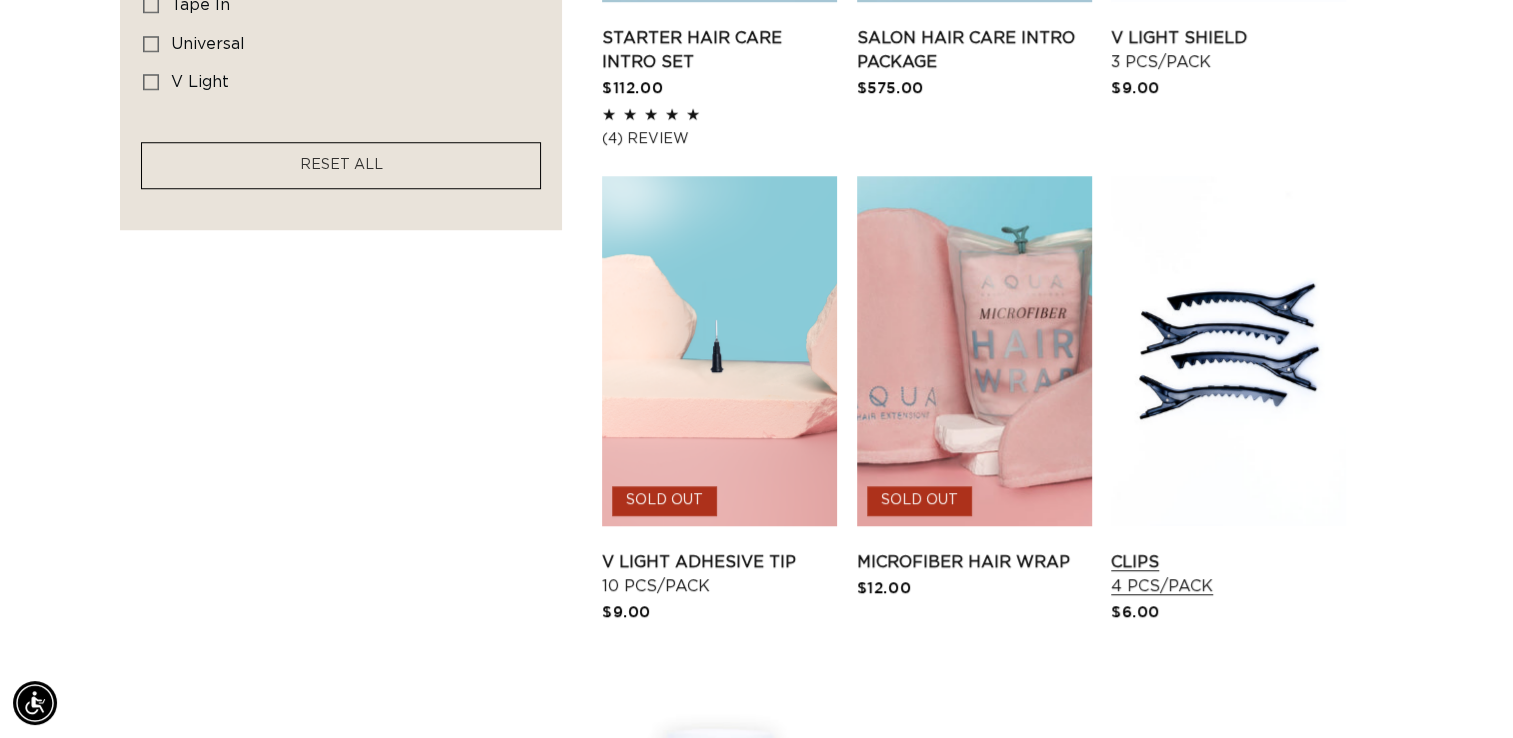 click on "Clips
4 pcs/pack" at bounding box center [1228, 574] 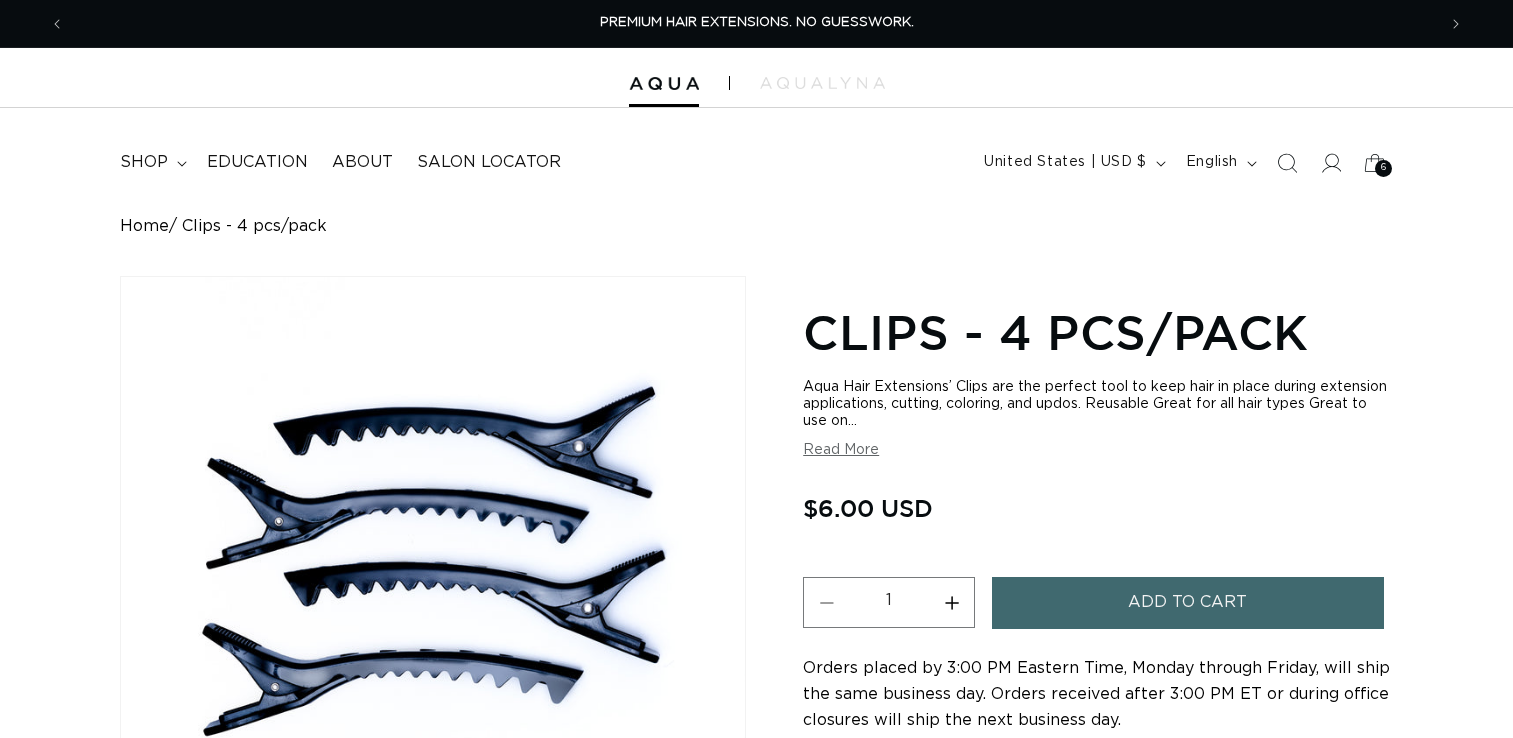 scroll, scrollTop: 0, scrollLeft: 0, axis: both 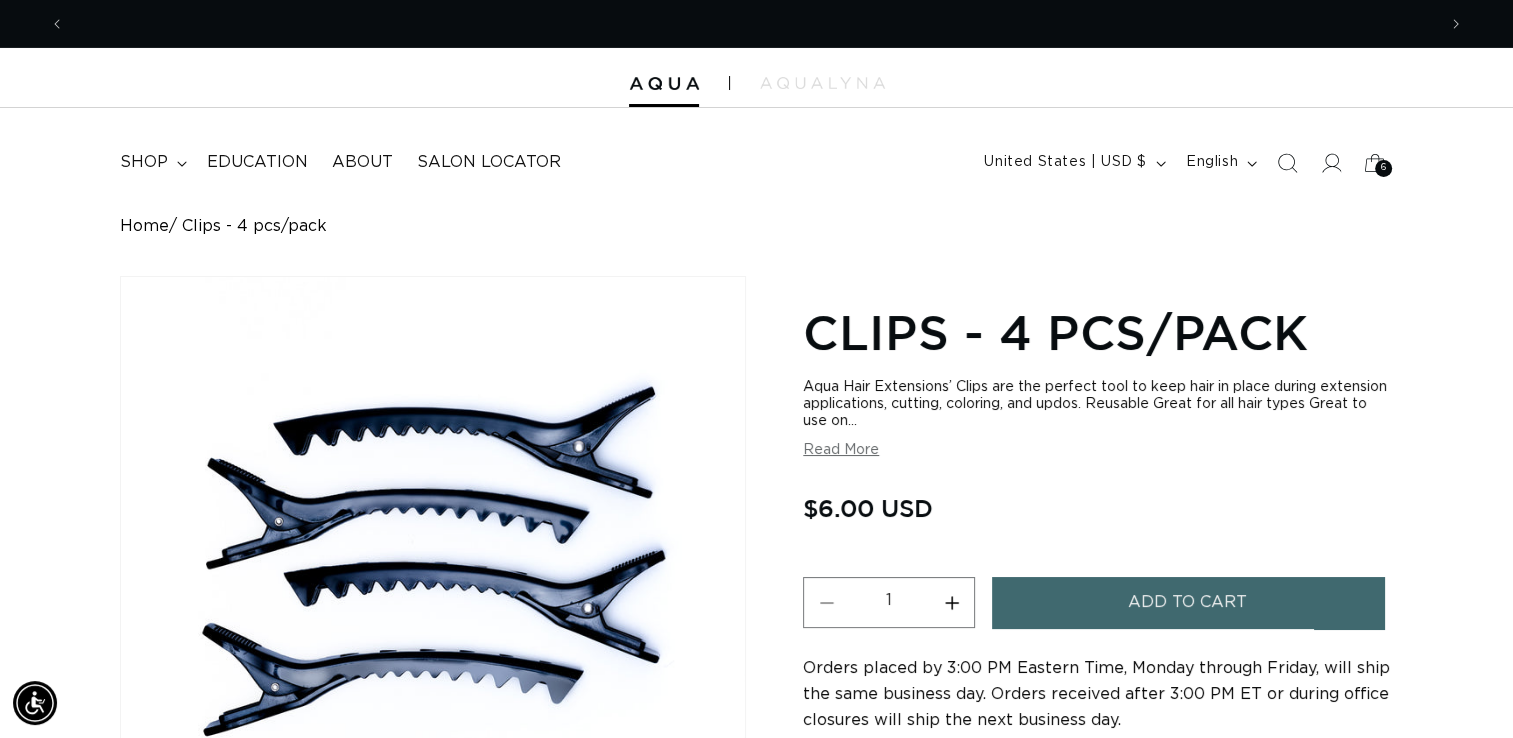 click on "Read More" at bounding box center [841, 450] 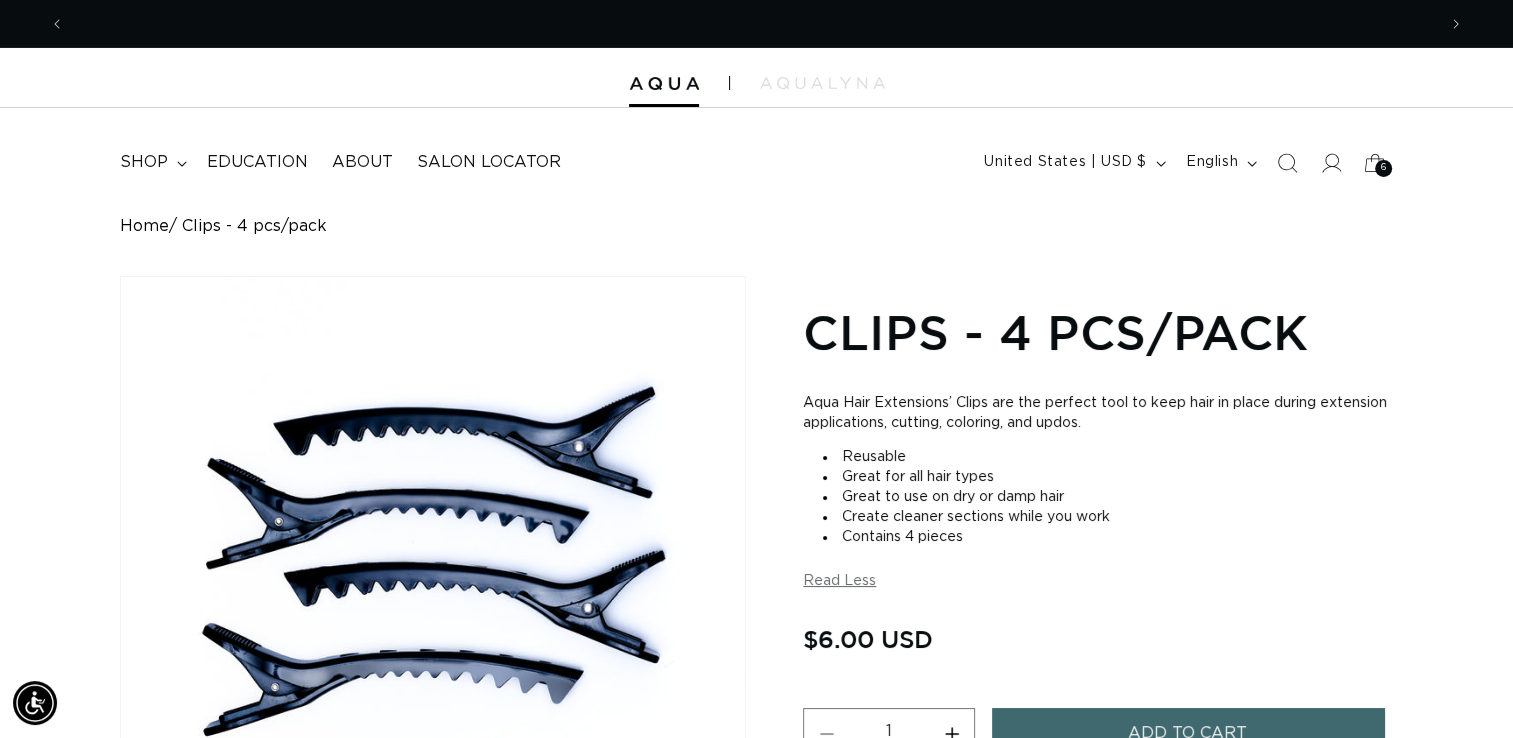 scroll, scrollTop: 0, scrollLeft: 0, axis: both 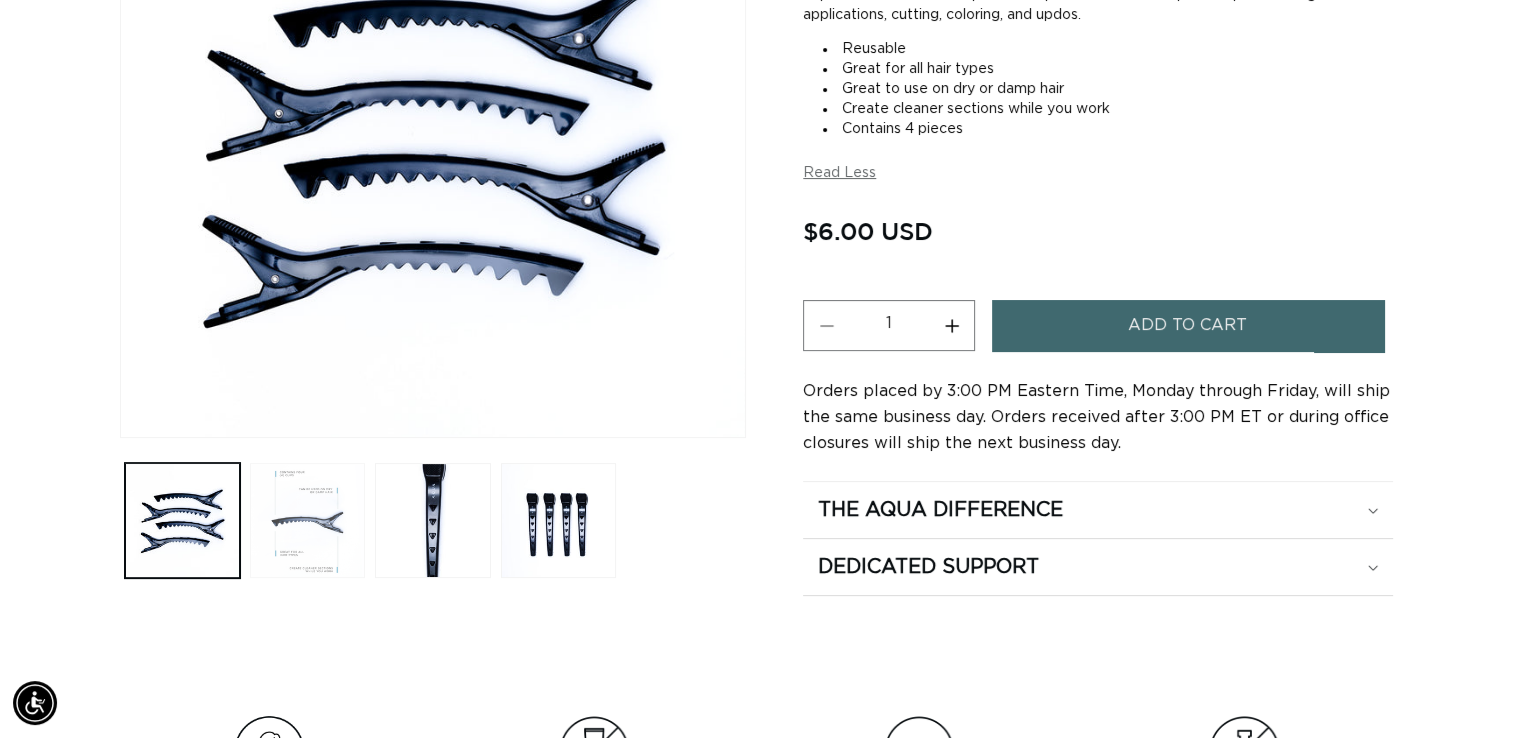 click at bounding box center (307, 520) 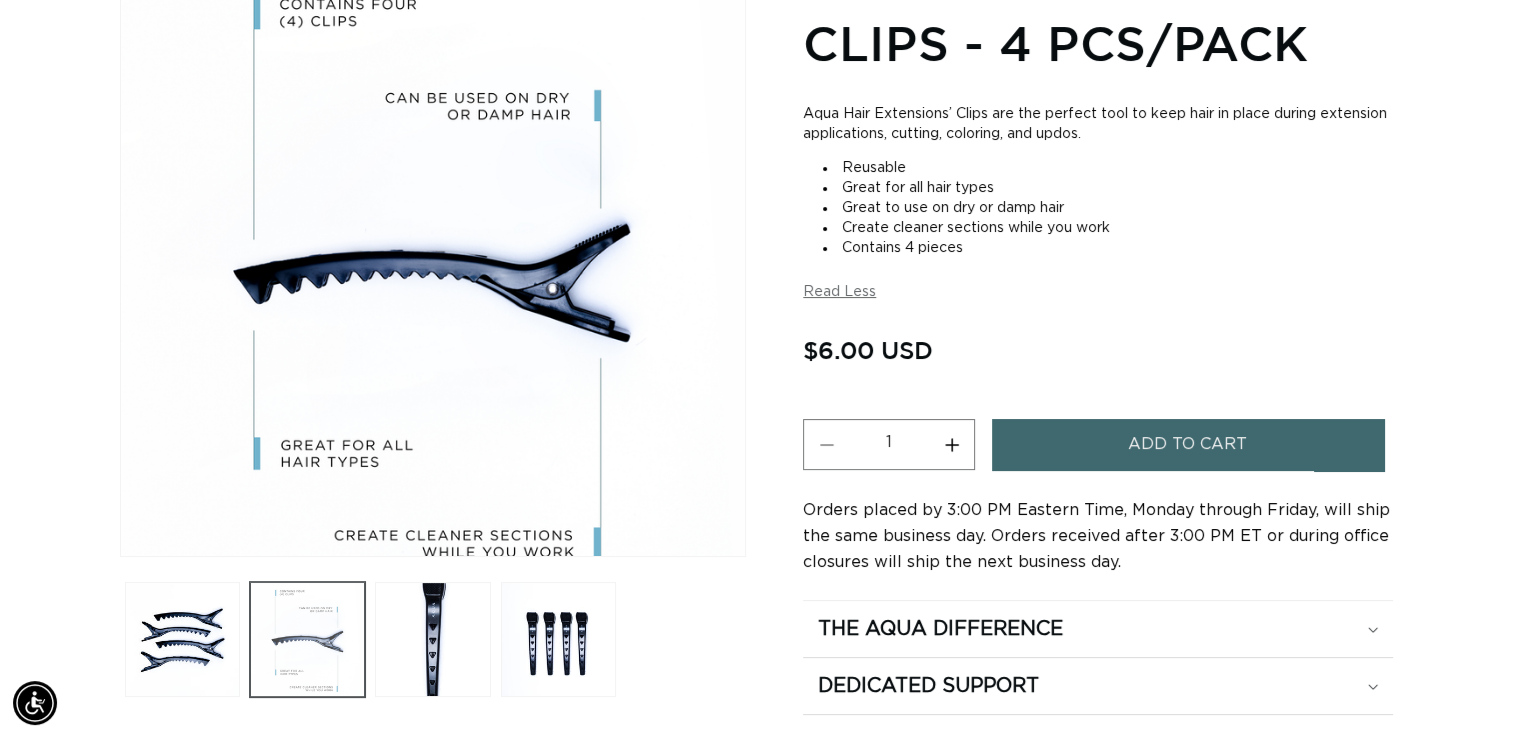 scroll, scrollTop: 276, scrollLeft: 0, axis: vertical 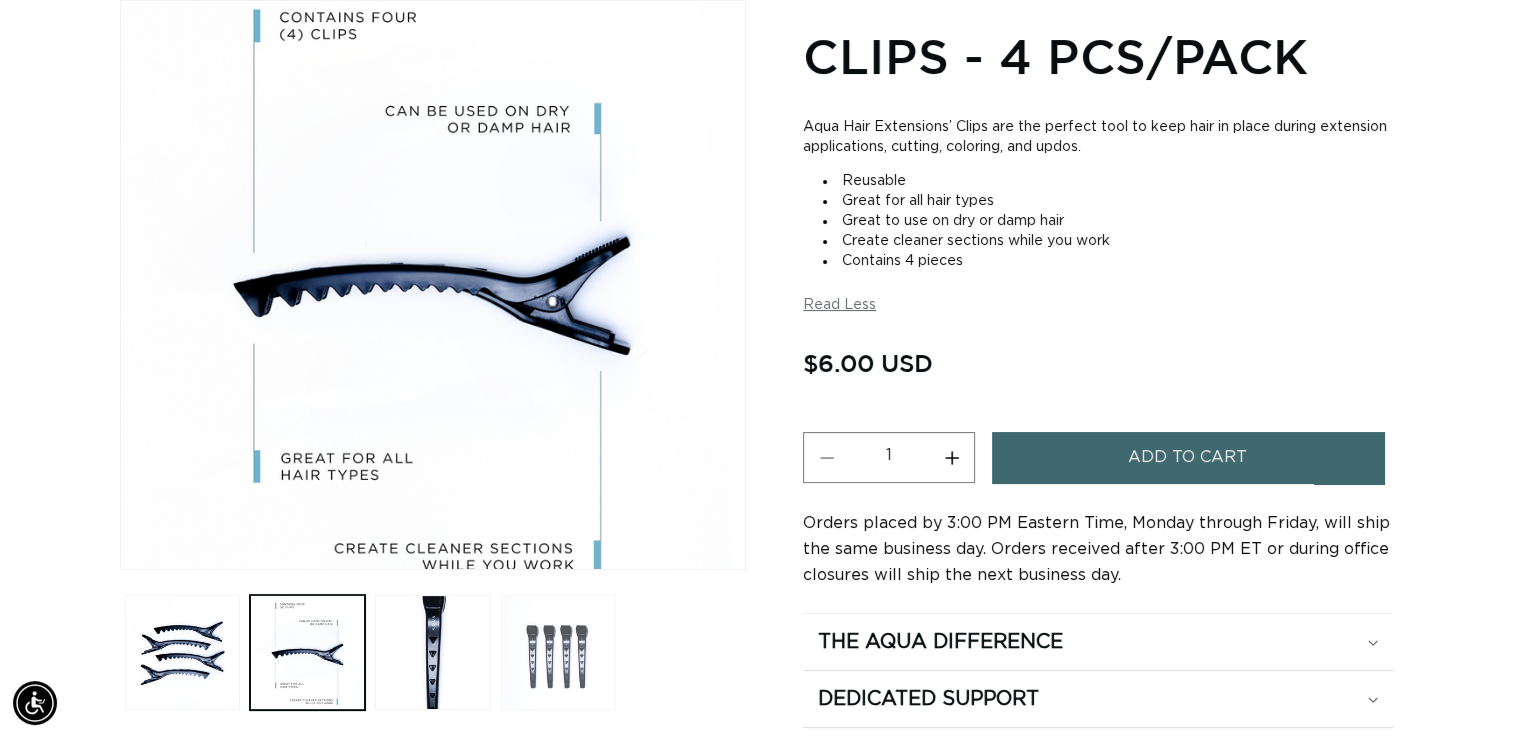 click at bounding box center [558, 652] 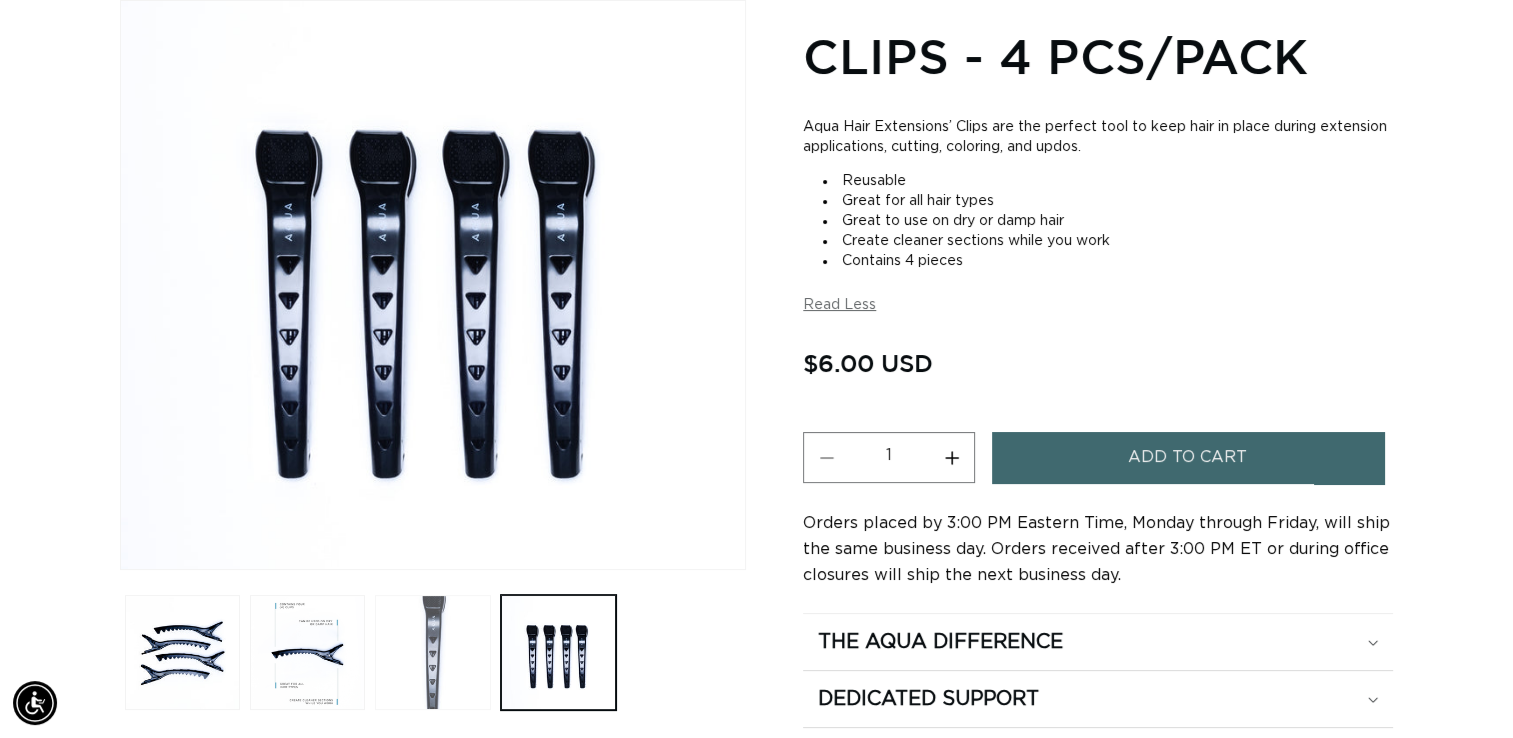 click at bounding box center (432, 652) 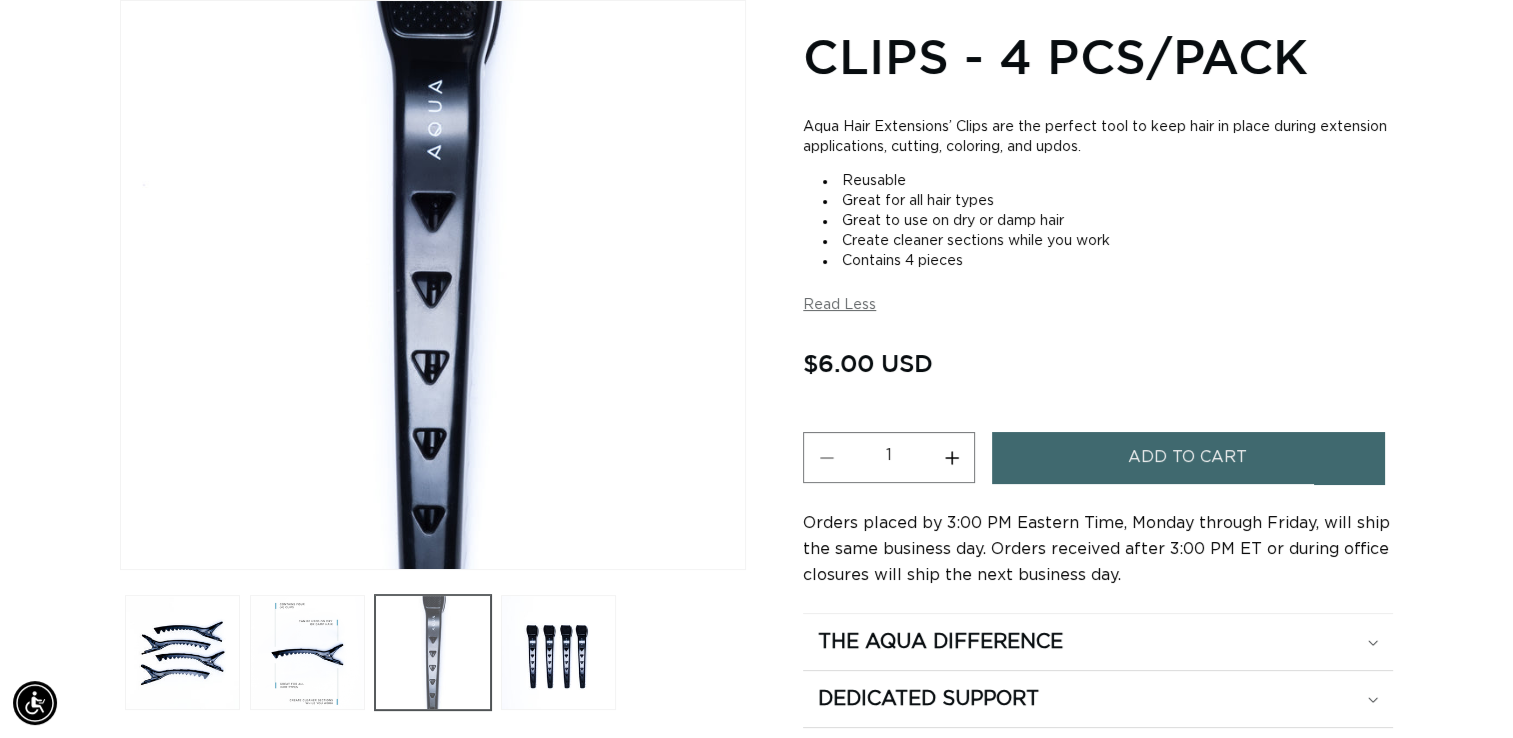 scroll, scrollTop: 0, scrollLeft: 1371, axis: horizontal 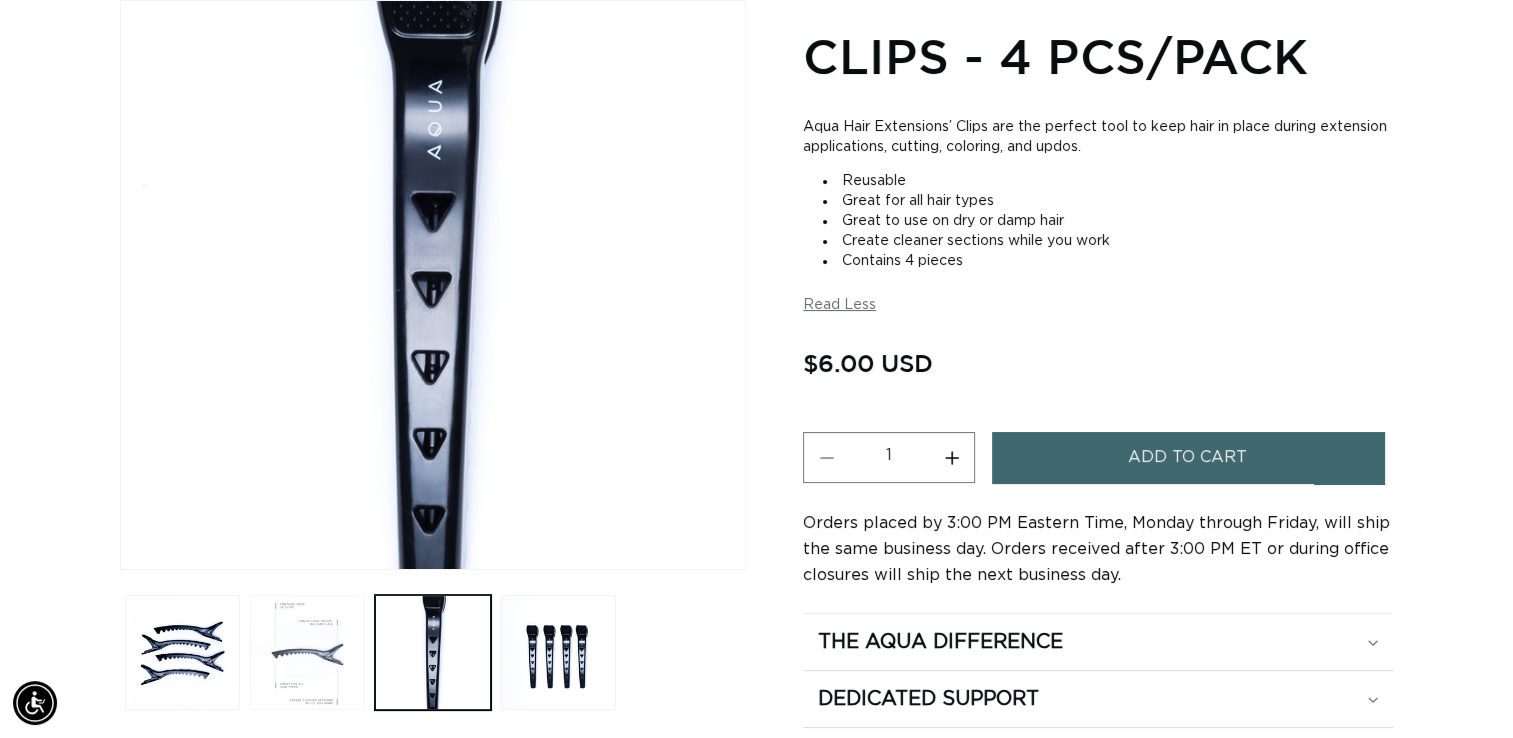 click at bounding box center (307, 652) 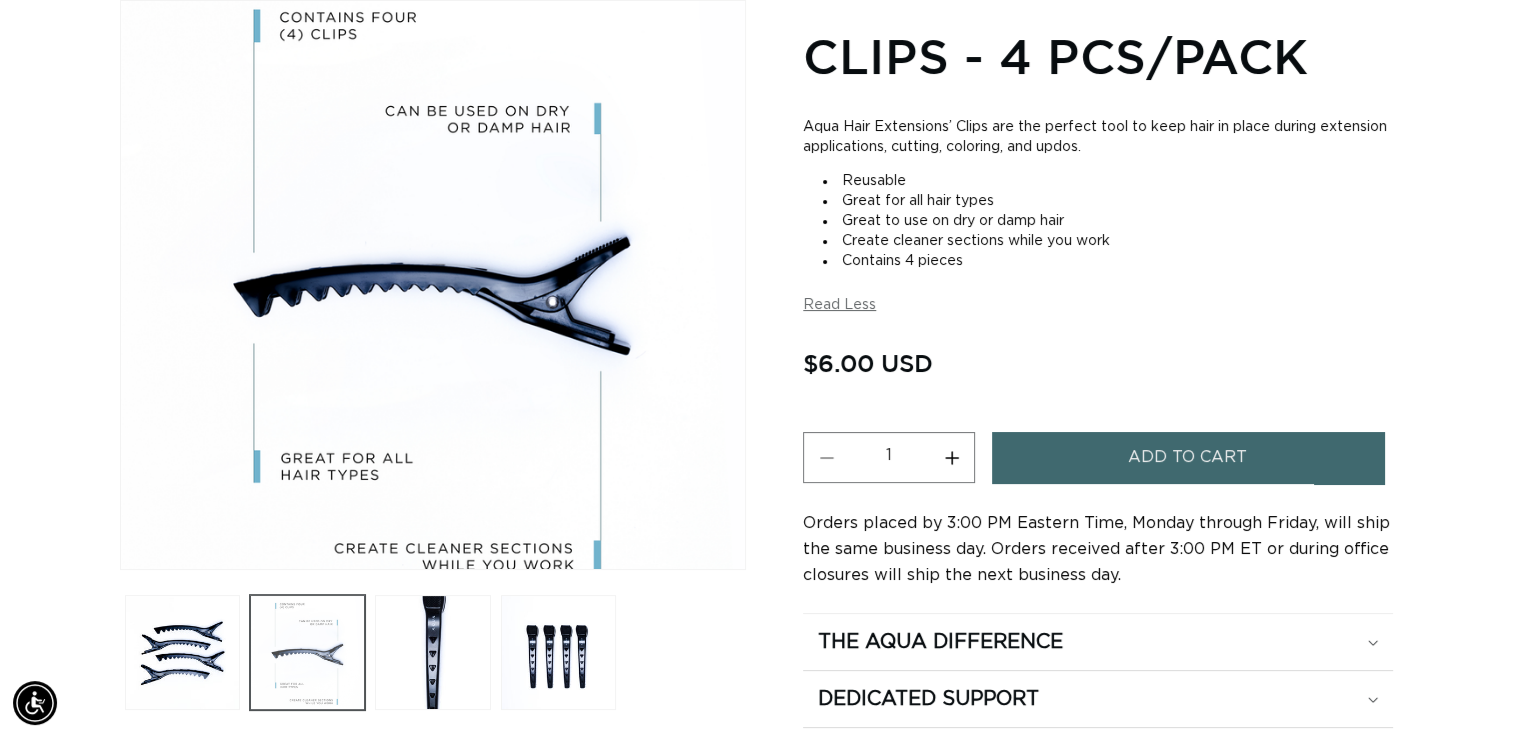 scroll, scrollTop: 0, scrollLeft: 0, axis: both 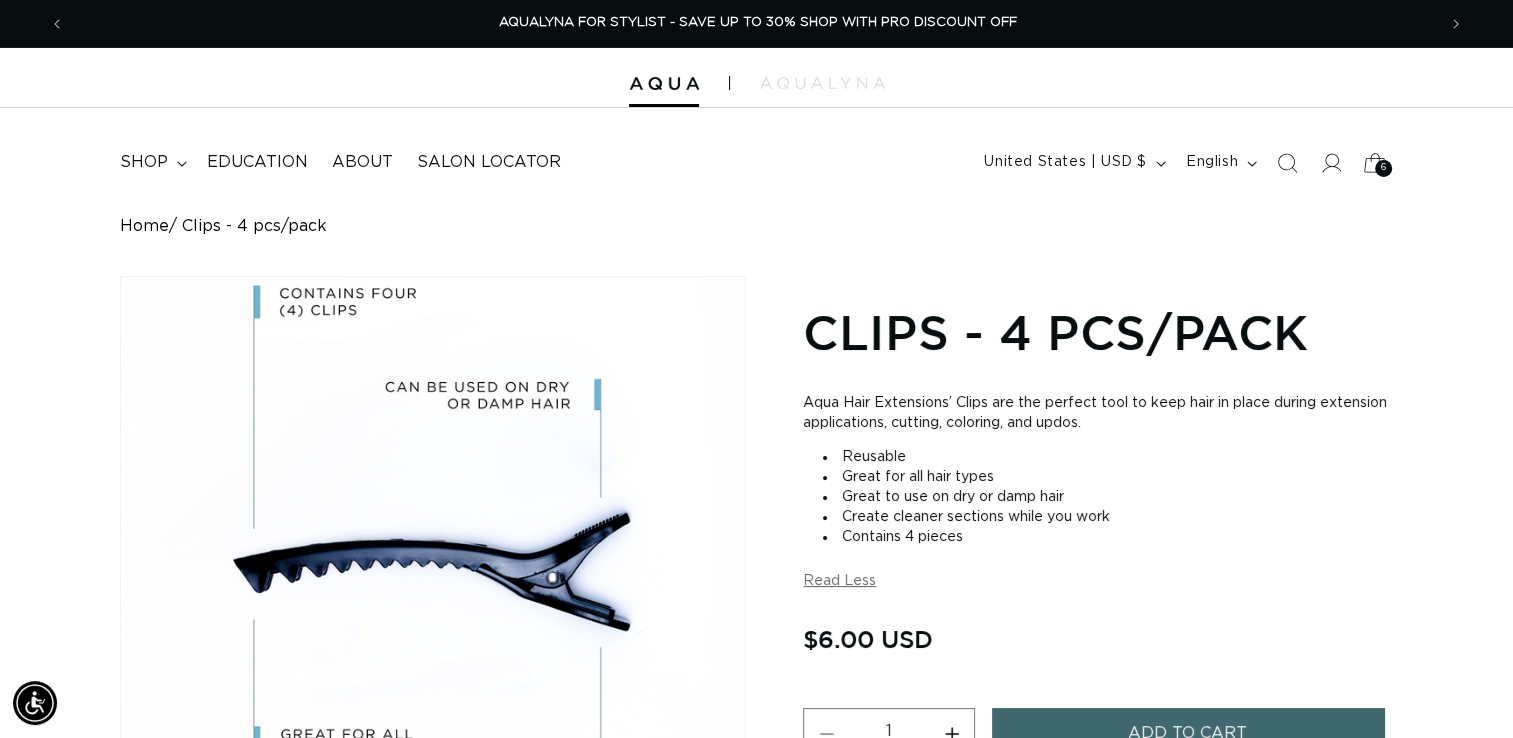 click on "6 6" at bounding box center [1383, 168] 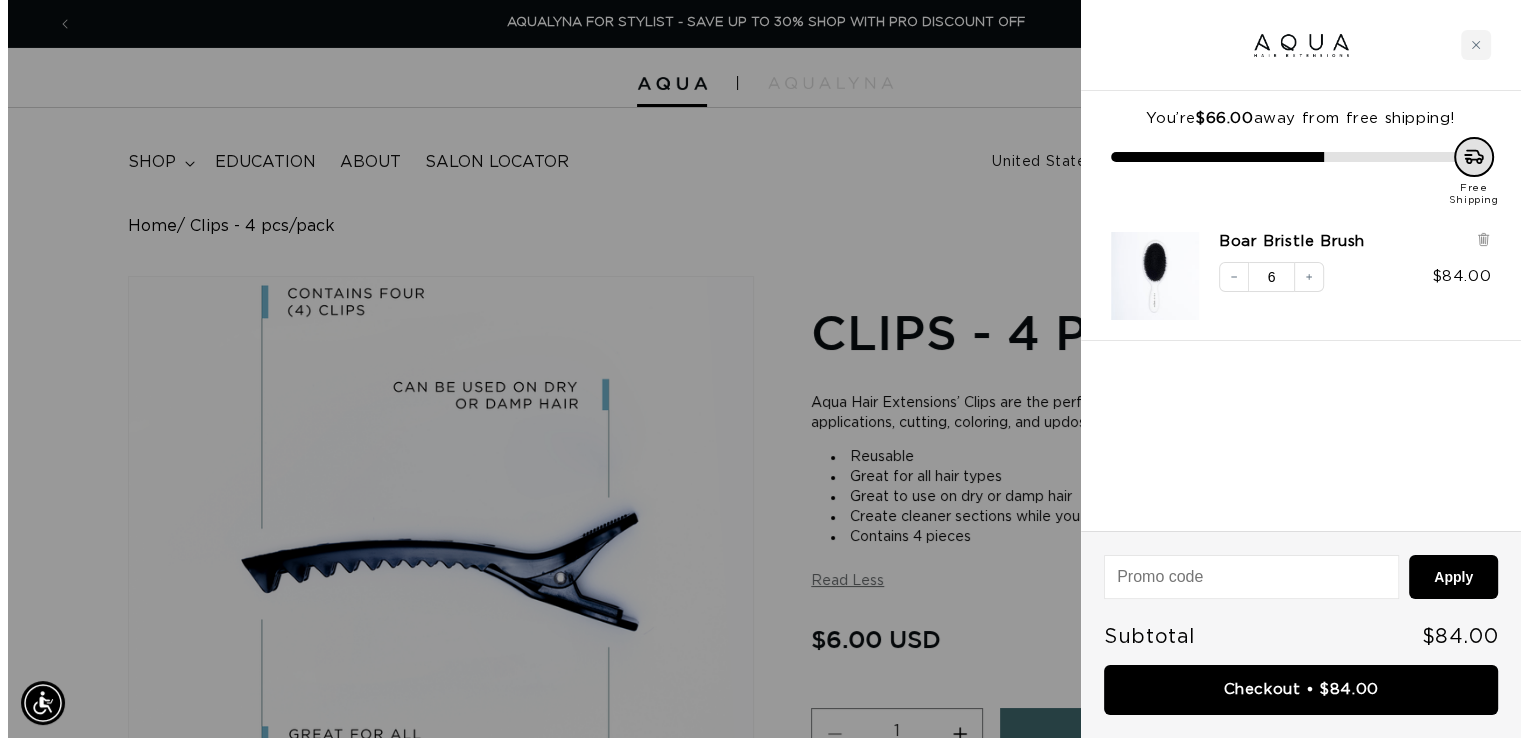 scroll, scrollTop: 0, scrollLeft: 2772, axis: horizontal 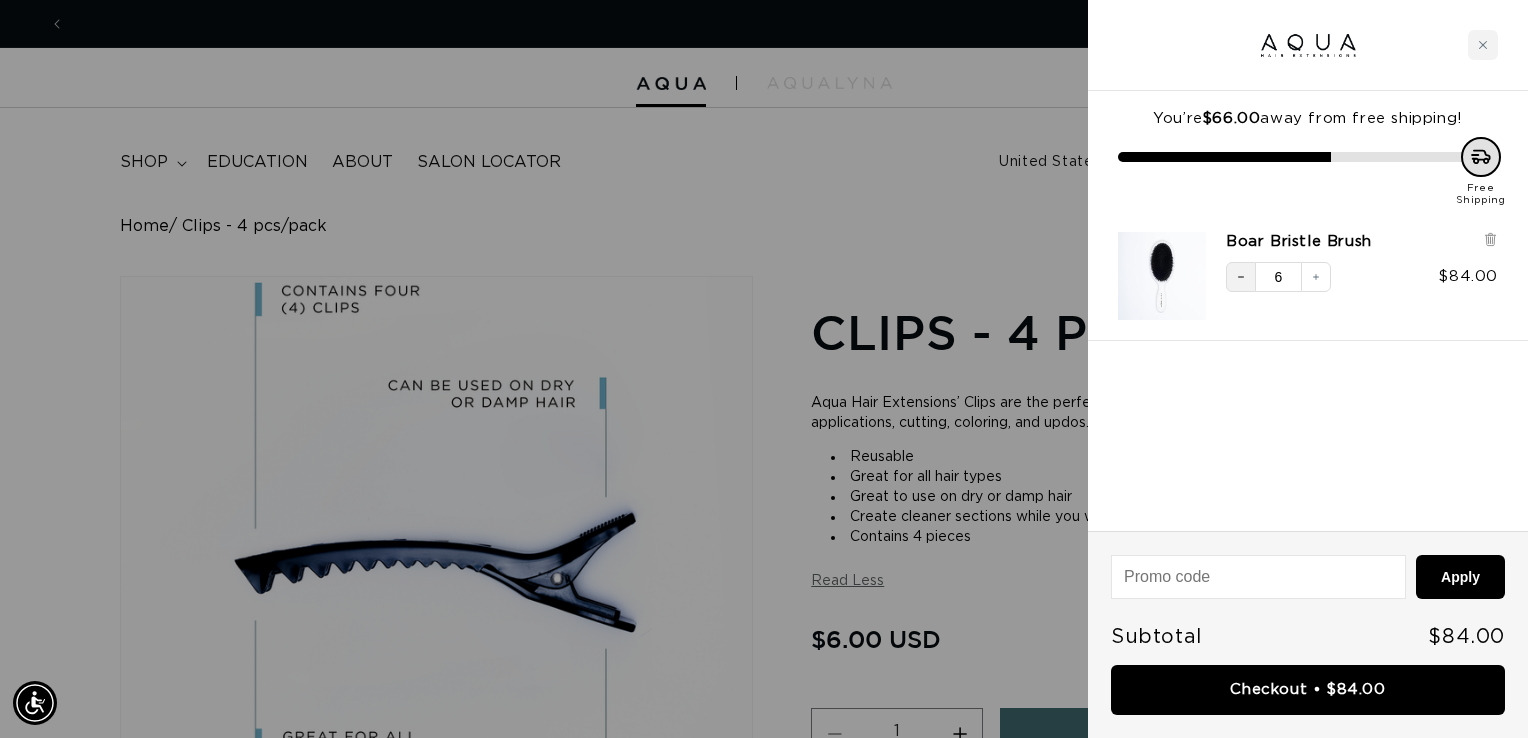 click on "Decrease quantity" at bounding box center [1241, 277] 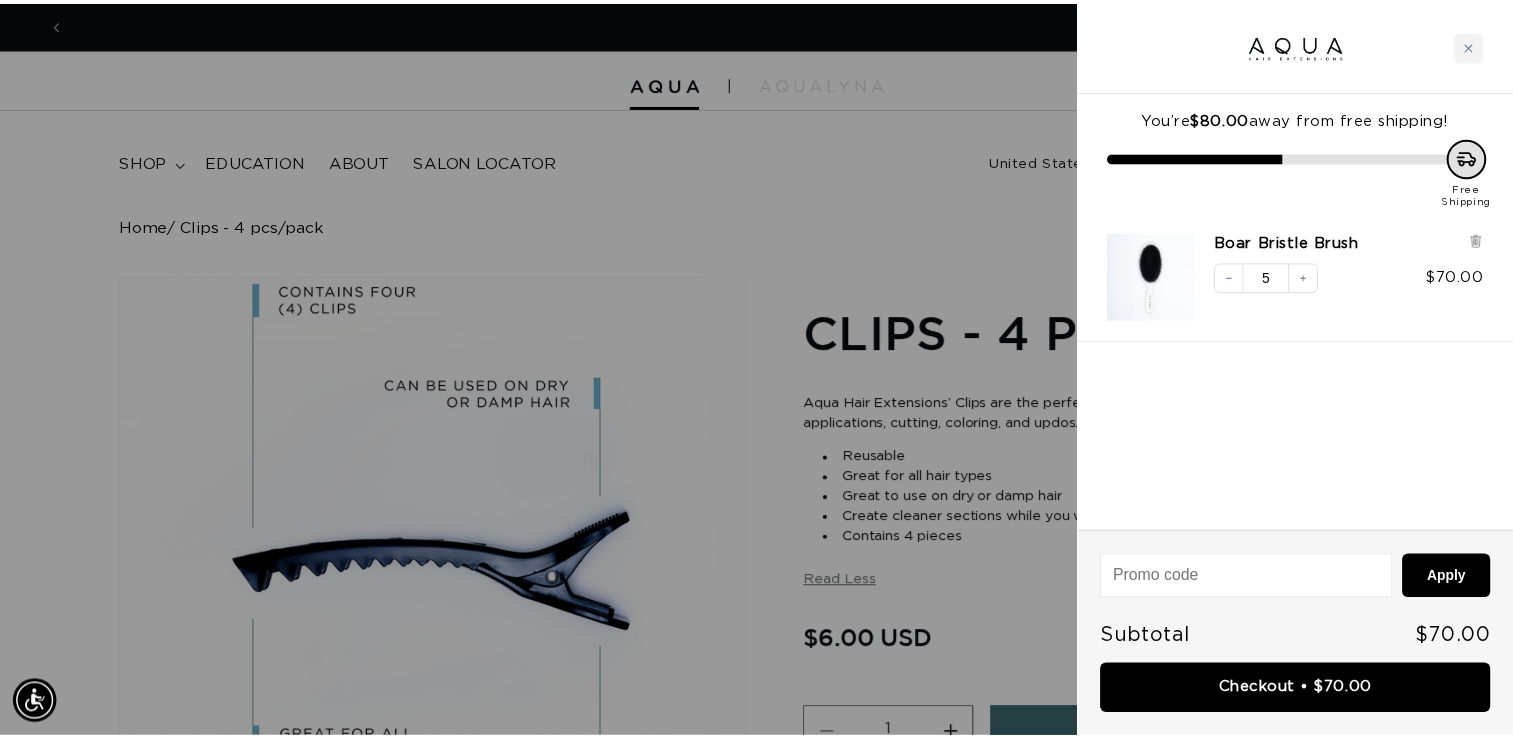 scroll, scrollTop: 0, scrollLeft: 1386, axis: horizontal 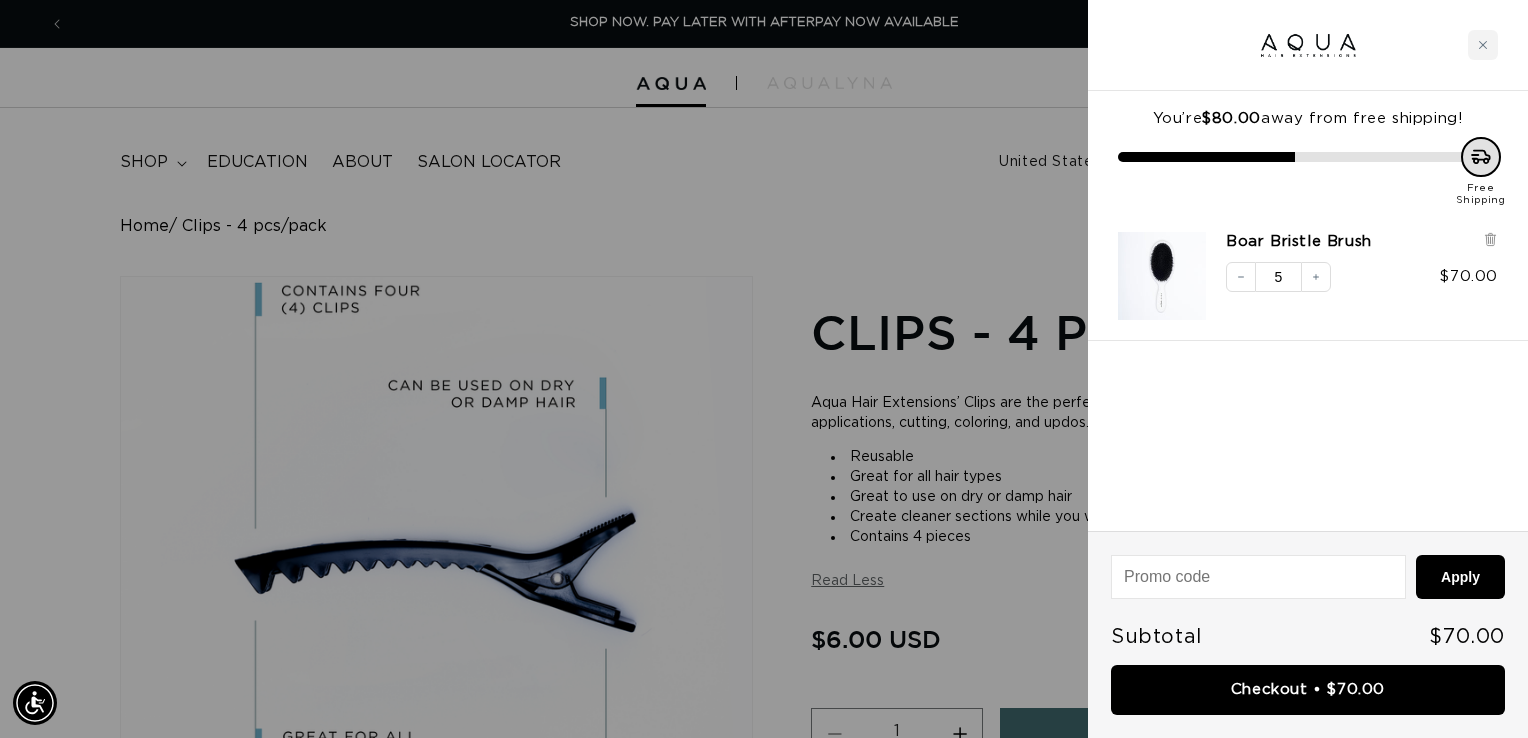 click at bounding box center (764, 369) 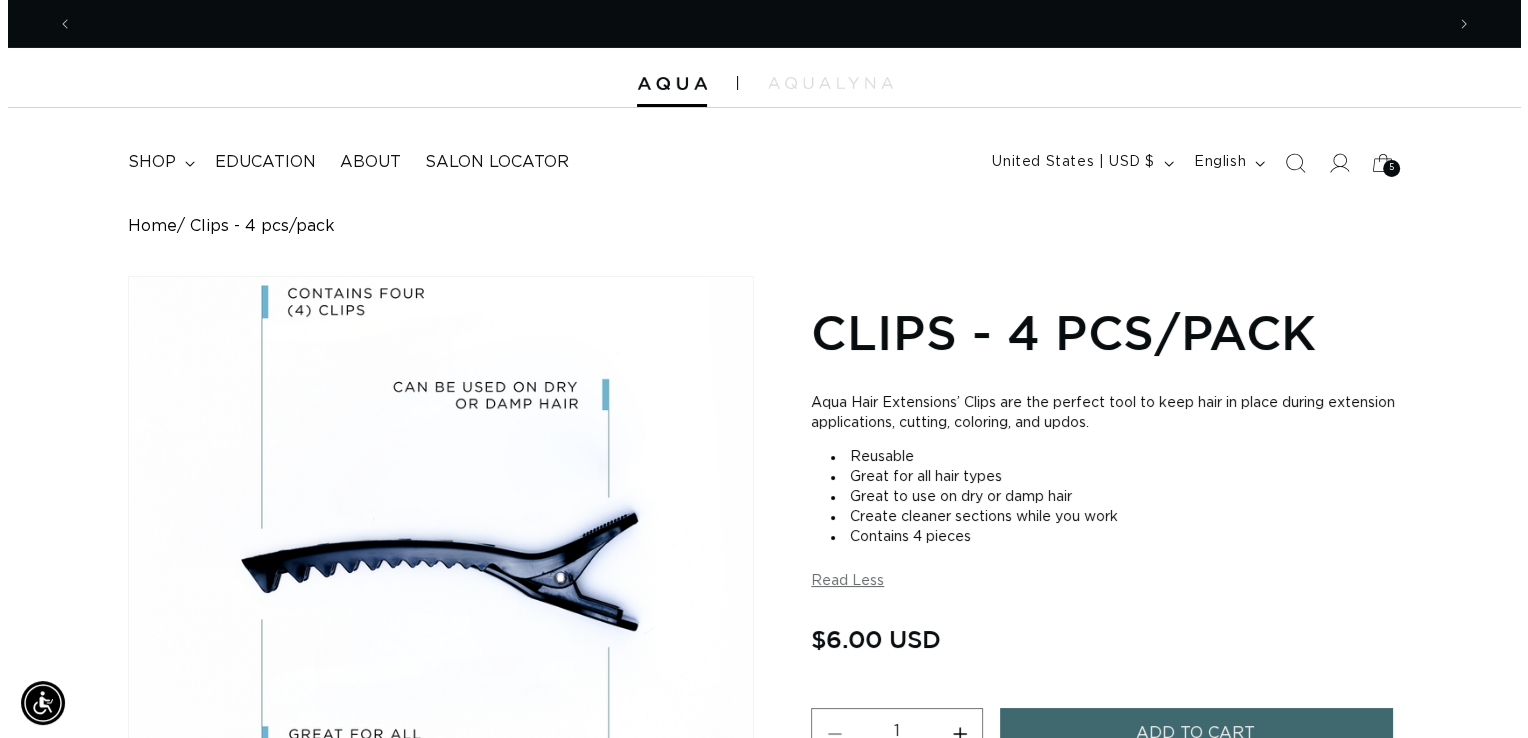 scroll, scrollTop: 0, scrollLeft: 0, axis: both 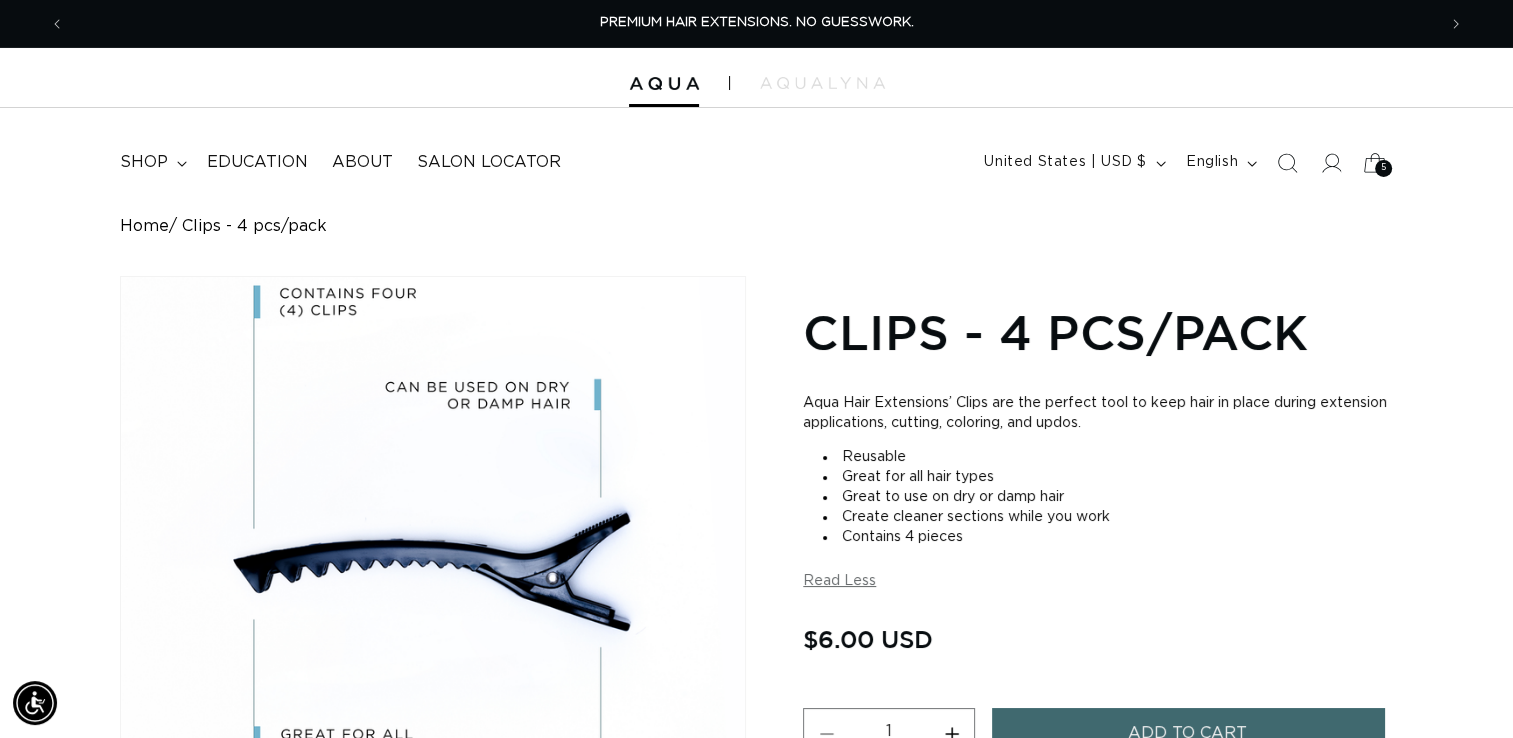 click on "5" at bounding box center [1384, 168] 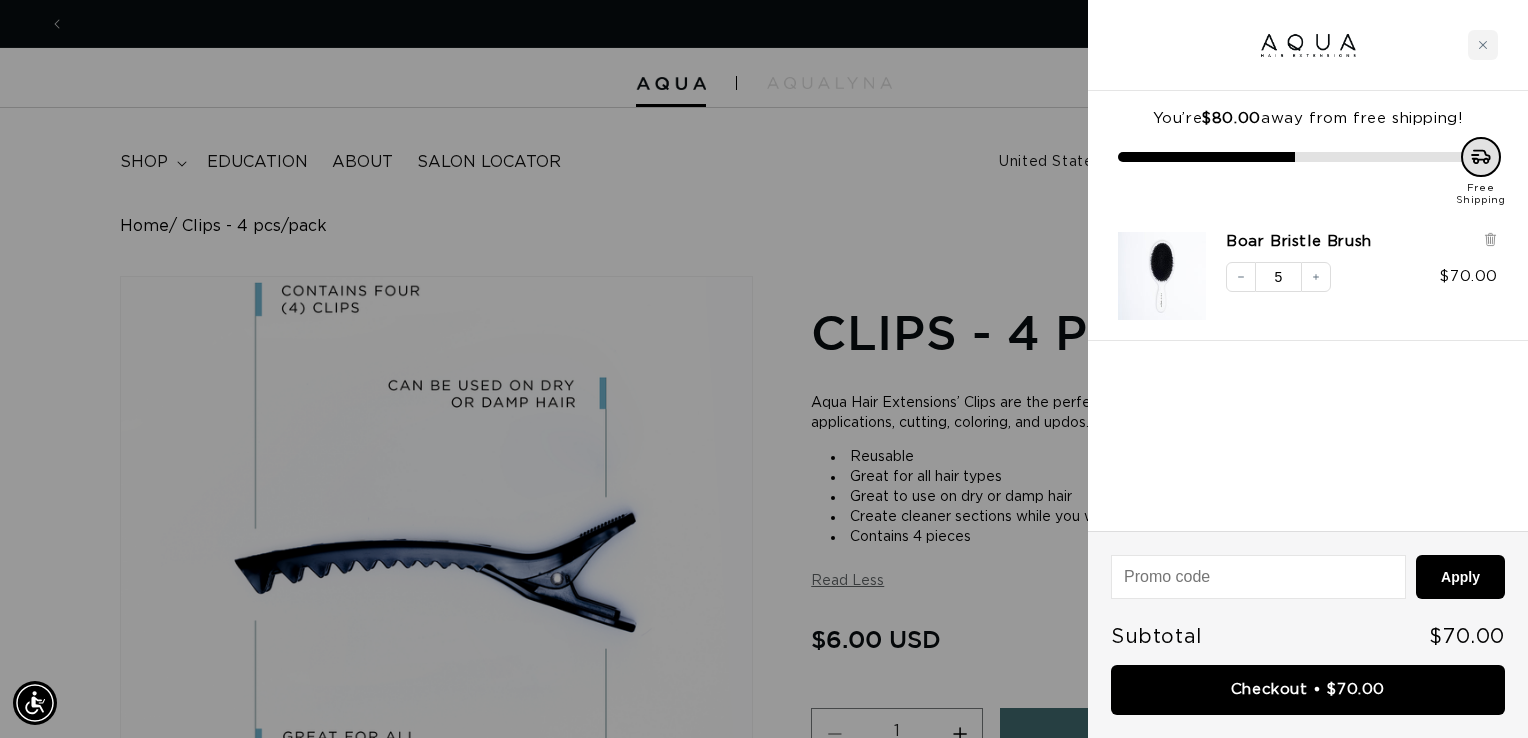 scroll, scrollTop: 0, scrollLeft: 0, axis: both 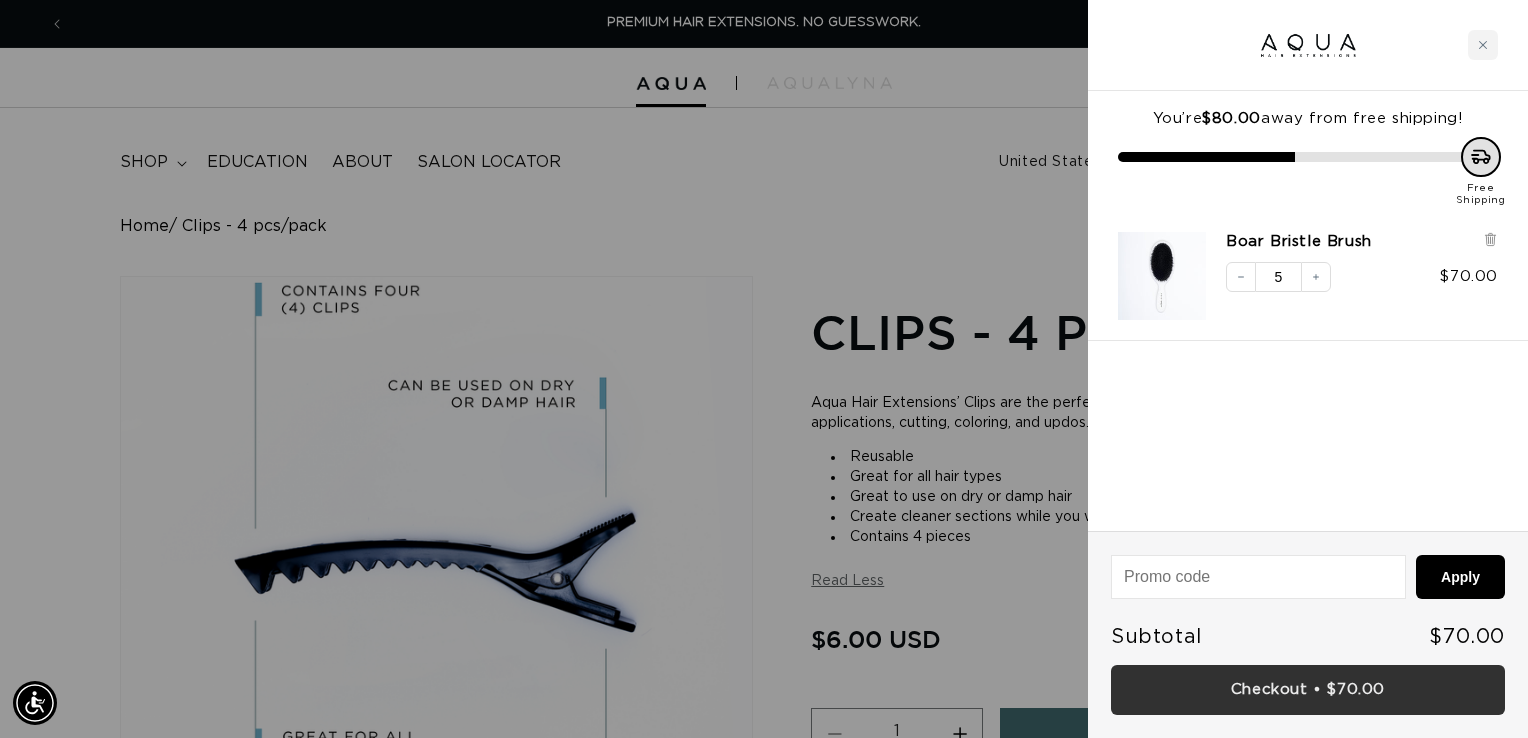 click on "Checkout • $70.00" at bounding box center [1308, 690] 